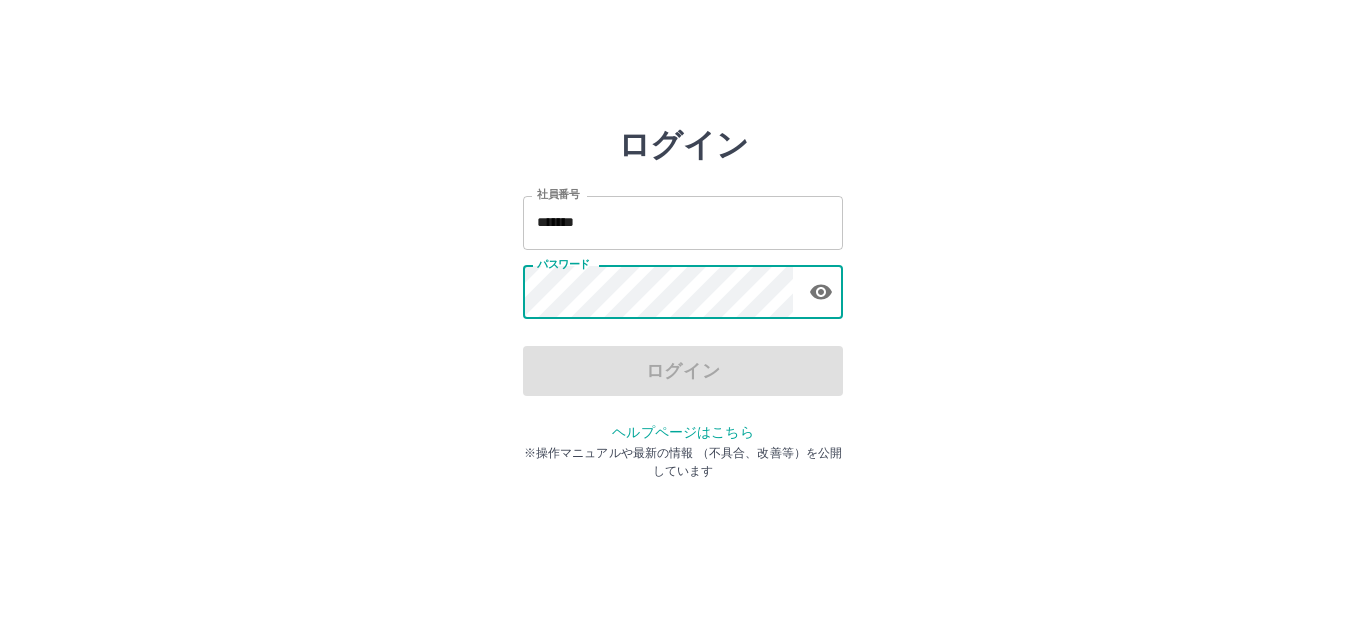 scroll, scrollTop: 0, scrollLeft: 0, axis: both 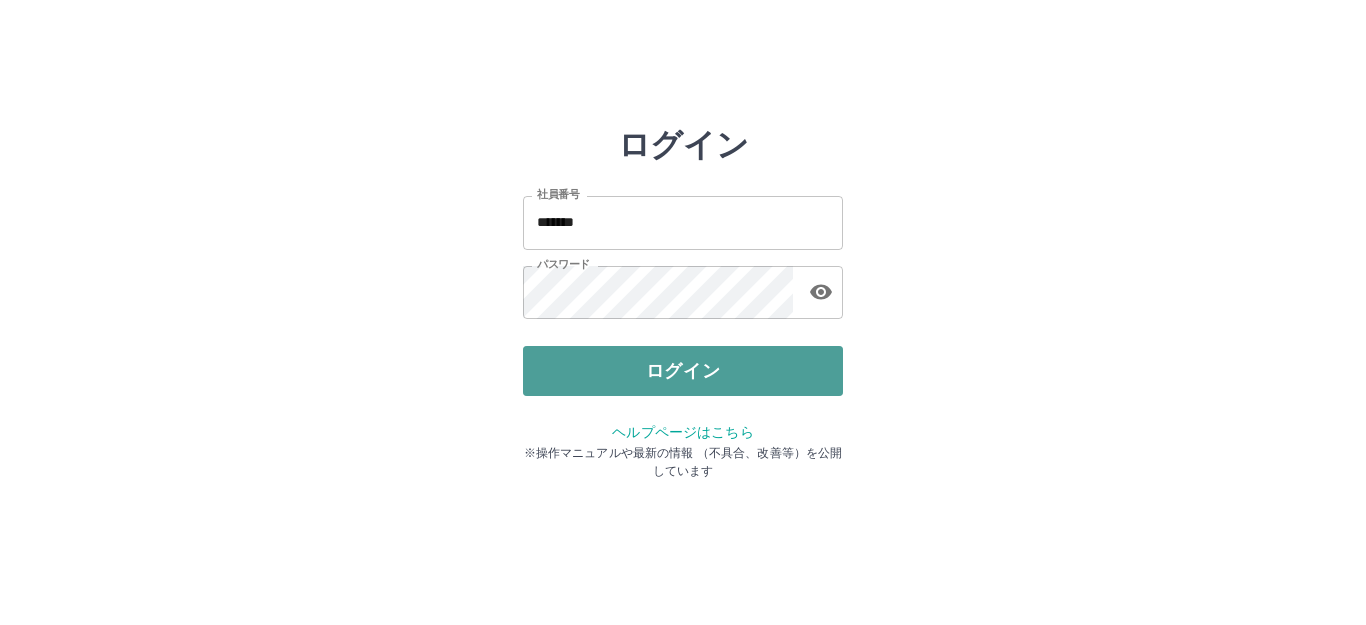 click on "ログイン" at bounding box center (683, 371) 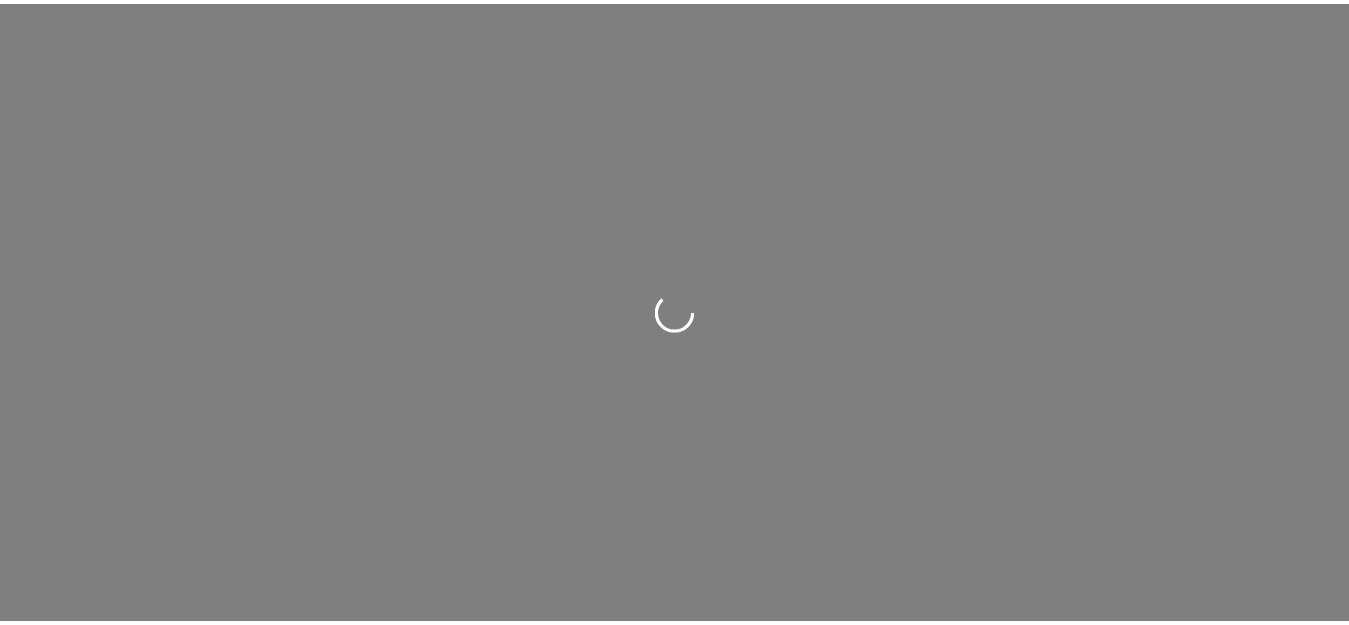scroll, scrollTop: 0, scrollLeft: 0, axis: both 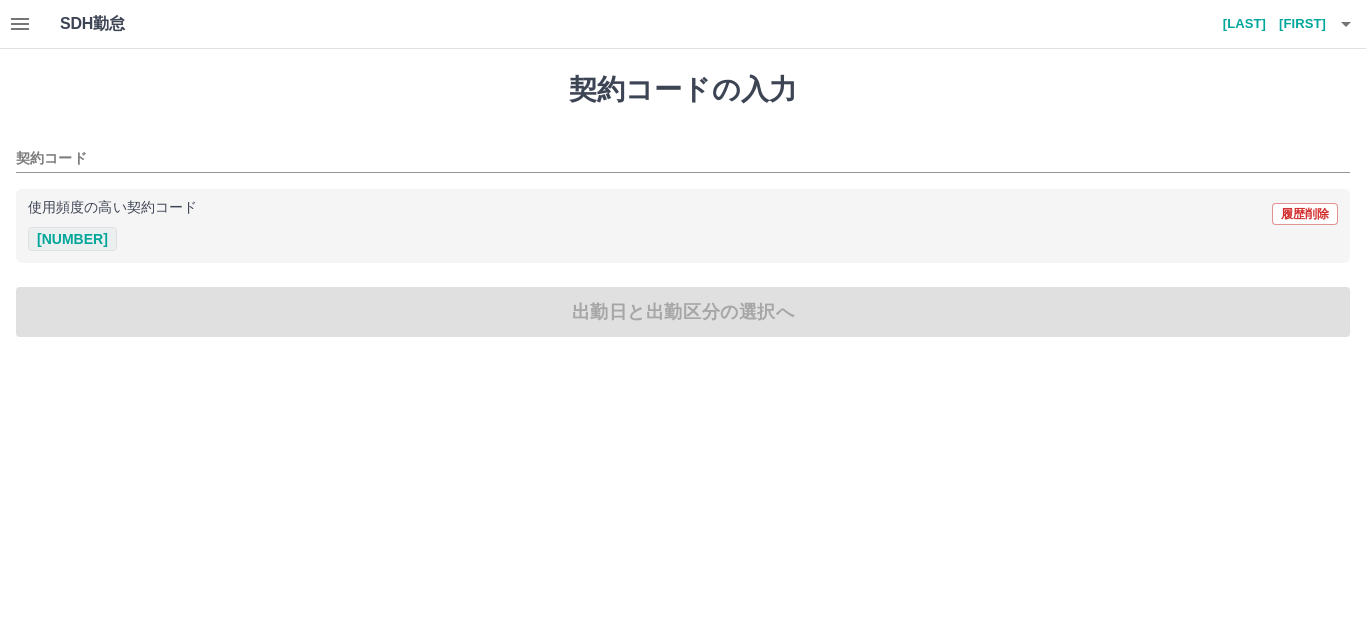 click on "39826002" at bounding box center [72, 239] 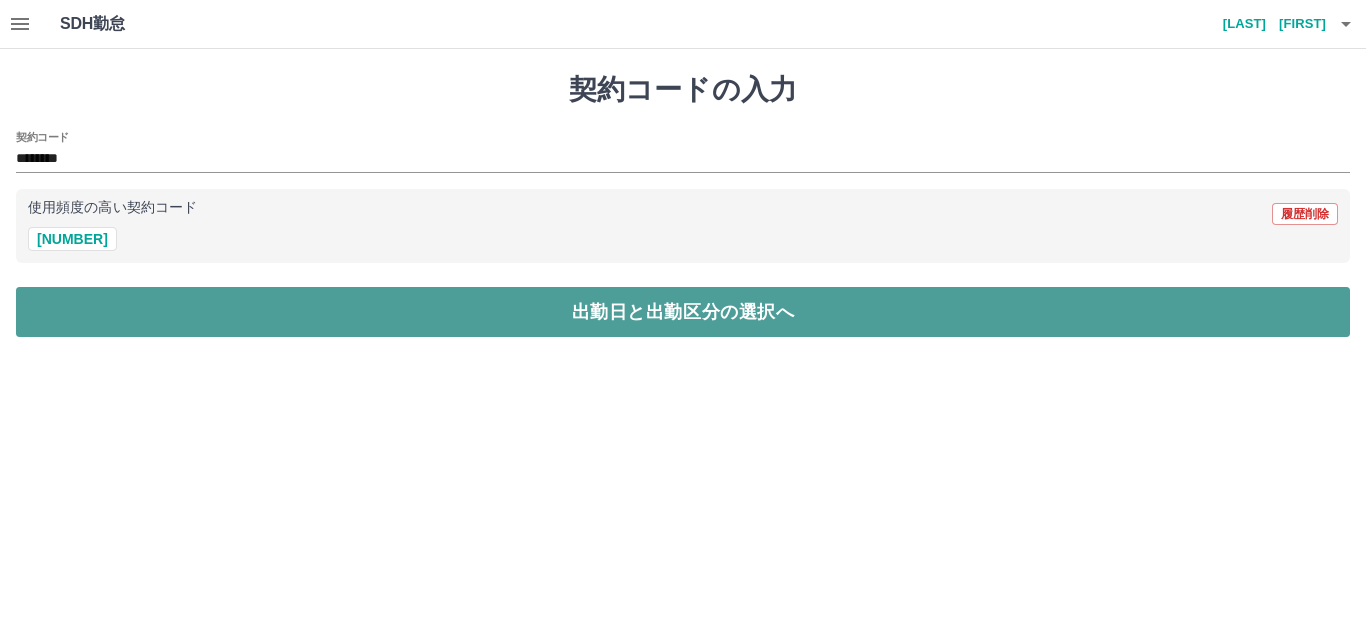 click on "出勤日と出勤区分の選択へ" at bounding box center [683, 312] 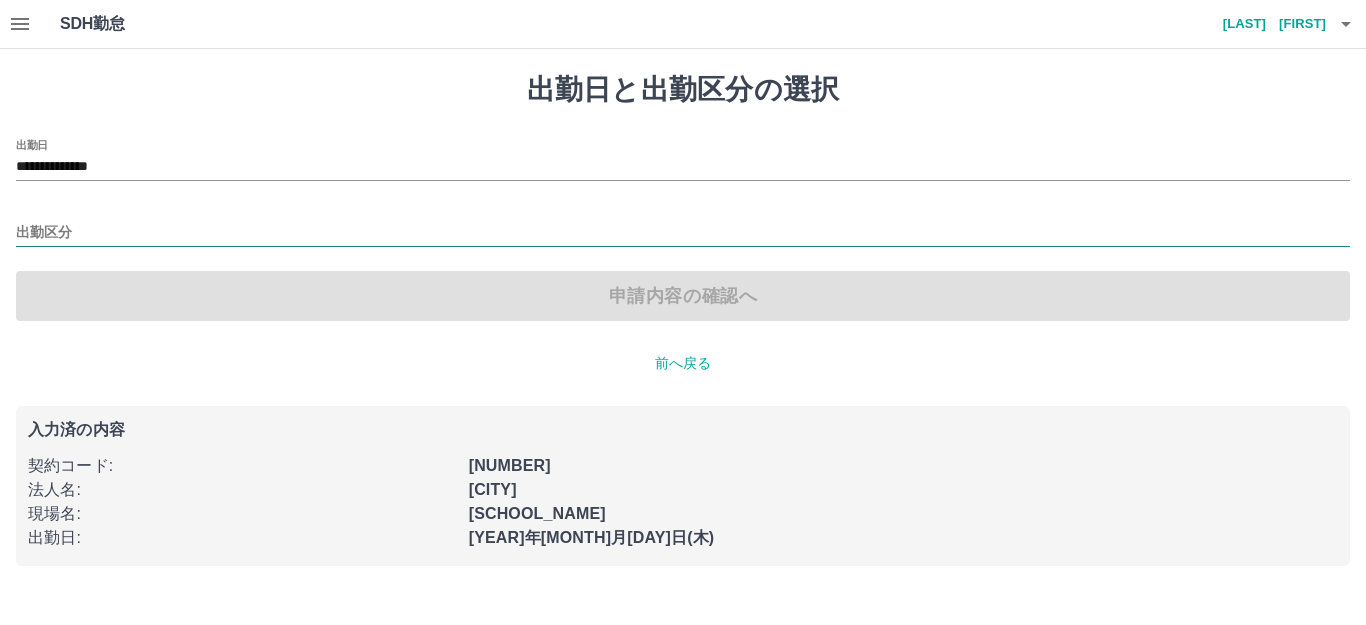 click on "出勤区分" at bounding box center (683, 233) 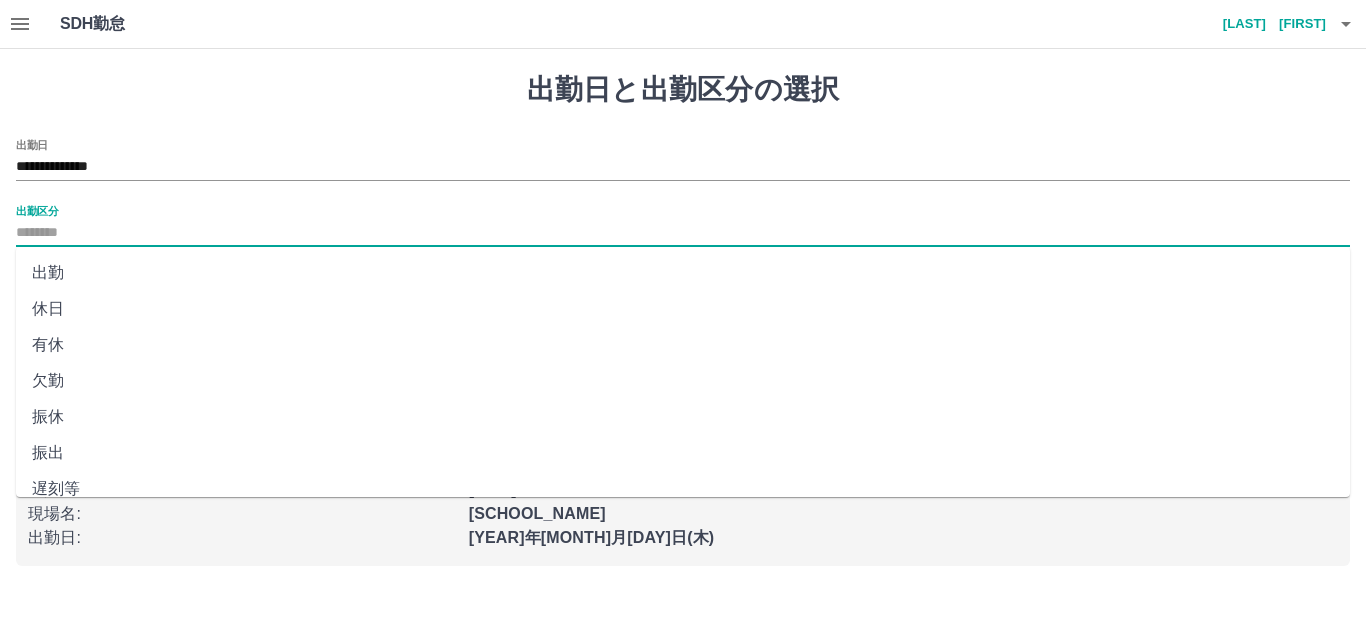 click on "出勤" at bounding box center [683, 273] 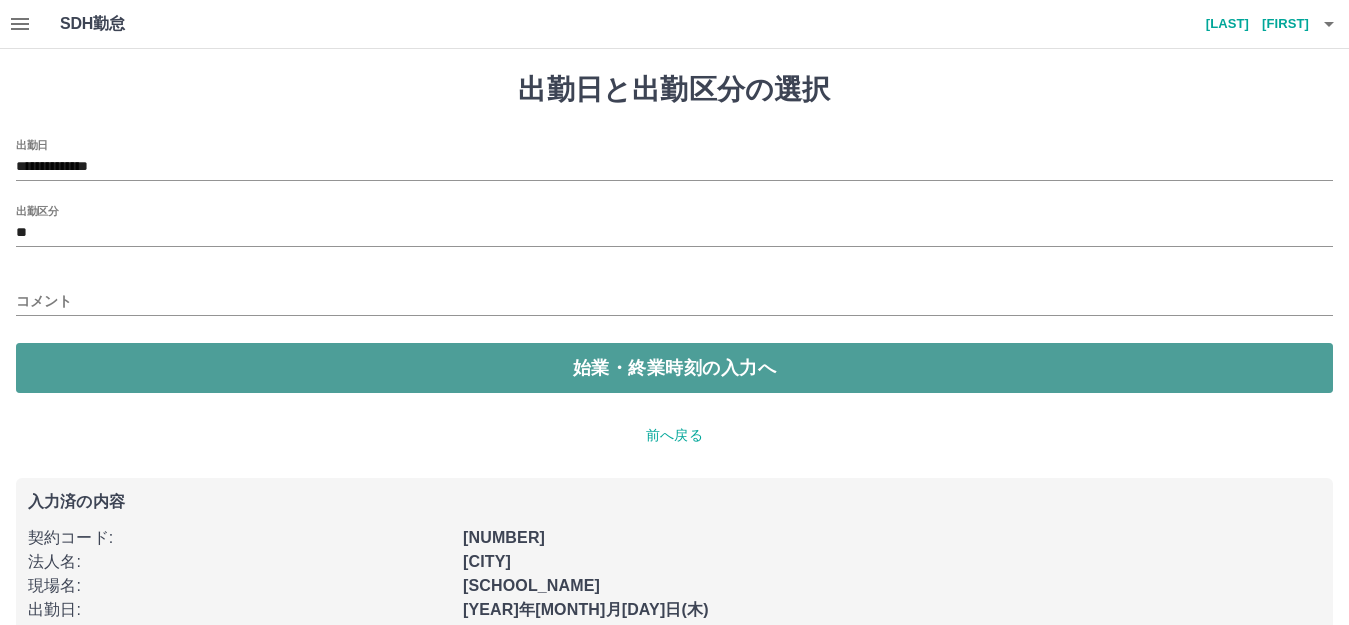 click on "始業・終業時刻の入力へ" at bounding box center (674, 368) 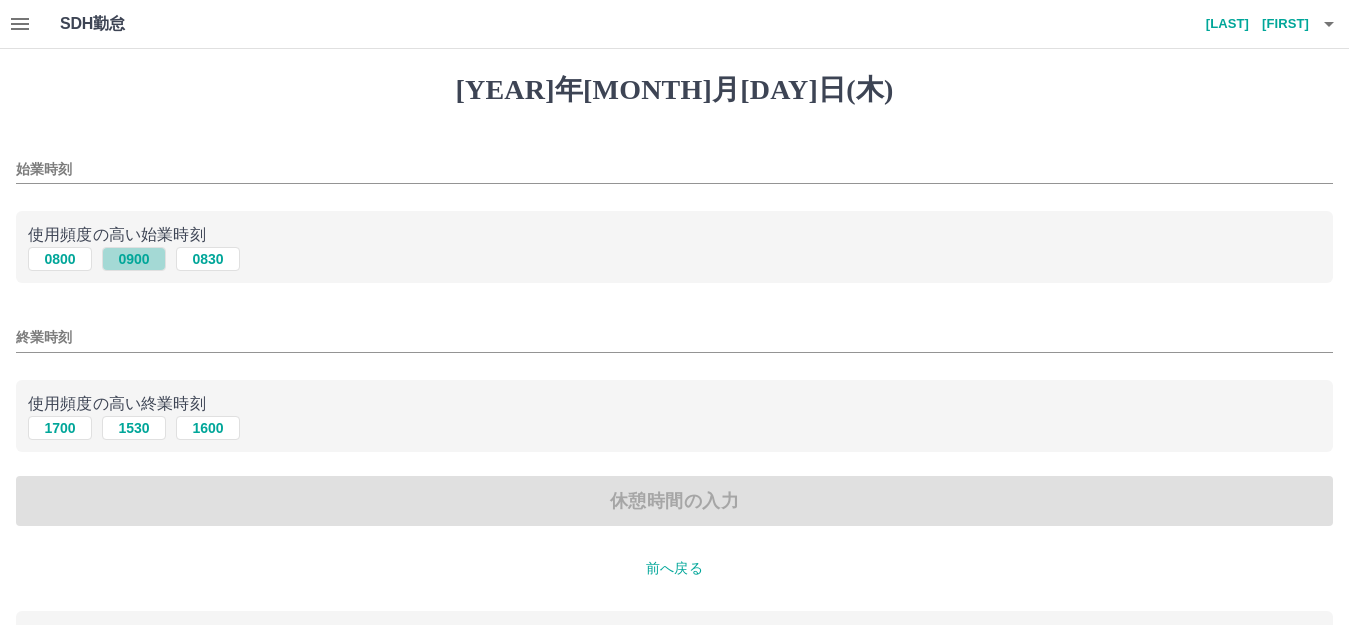 click on "0900" at bounding box center [134, 259] 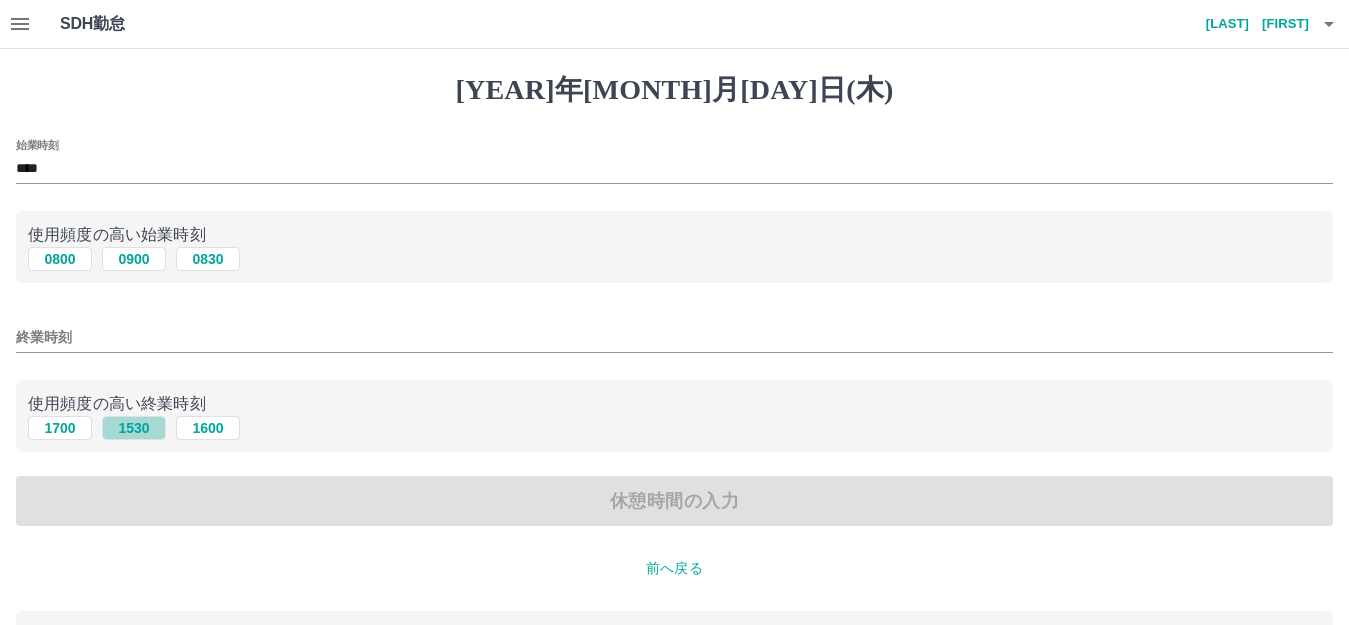 click on "1530" at bounding box center [134, 259] 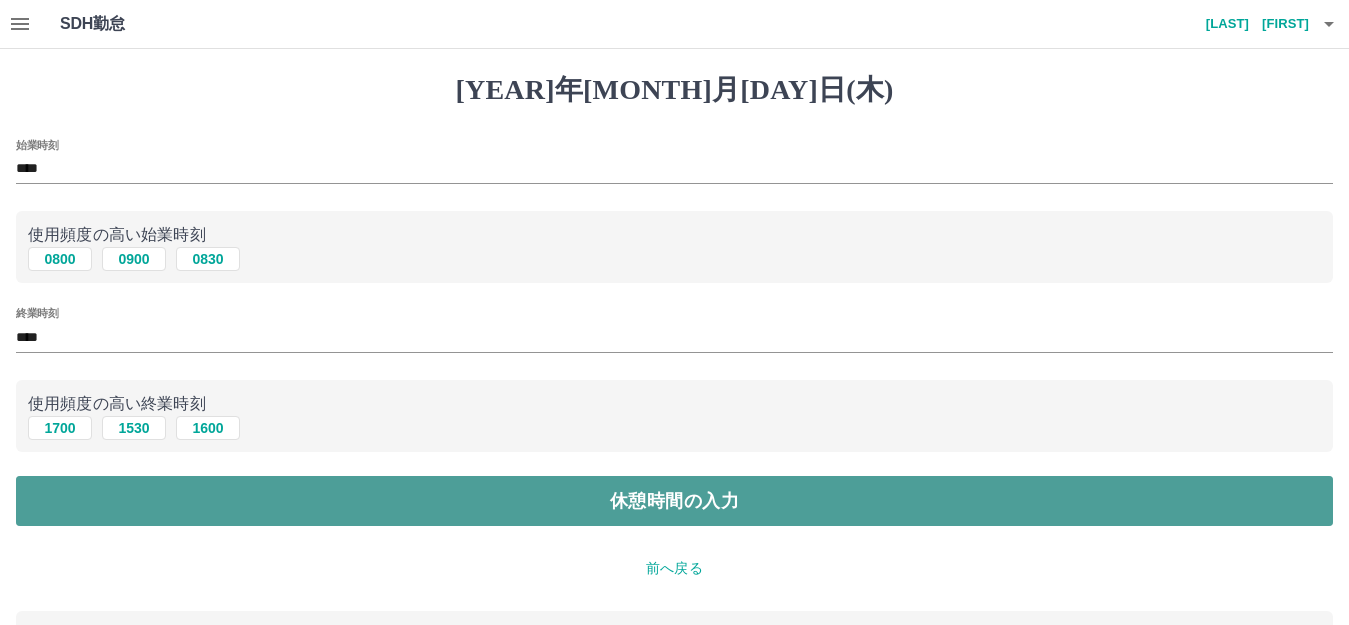 click on "休憩時間の入力" at bounding box center (674, 501) 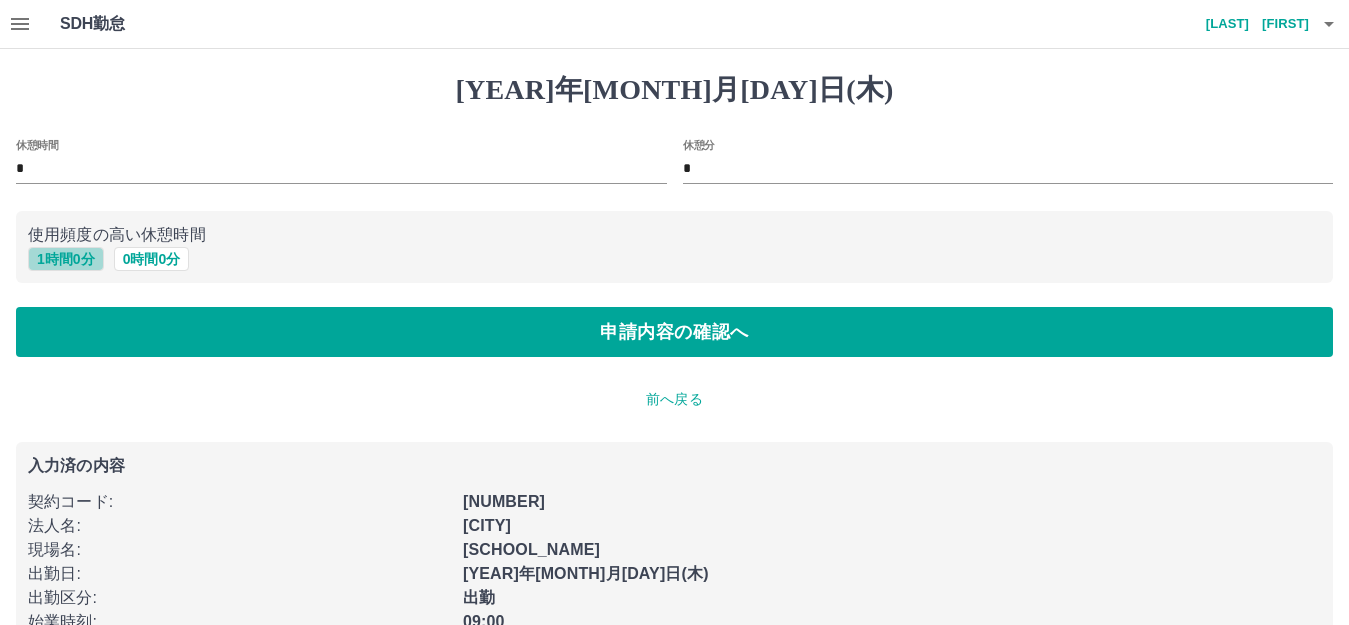 click on "1 時間 0 分" at bounding box center (66, 259) 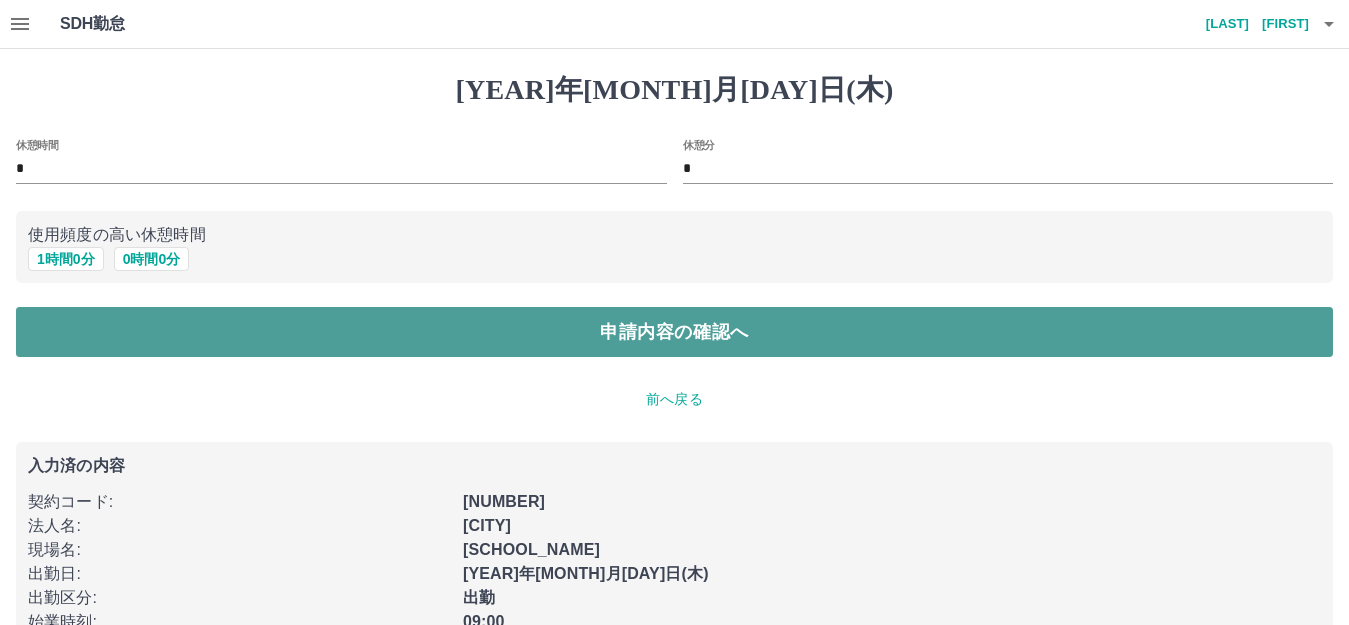 click on "申請内容の確認へ" at bounding box center [674, 332] 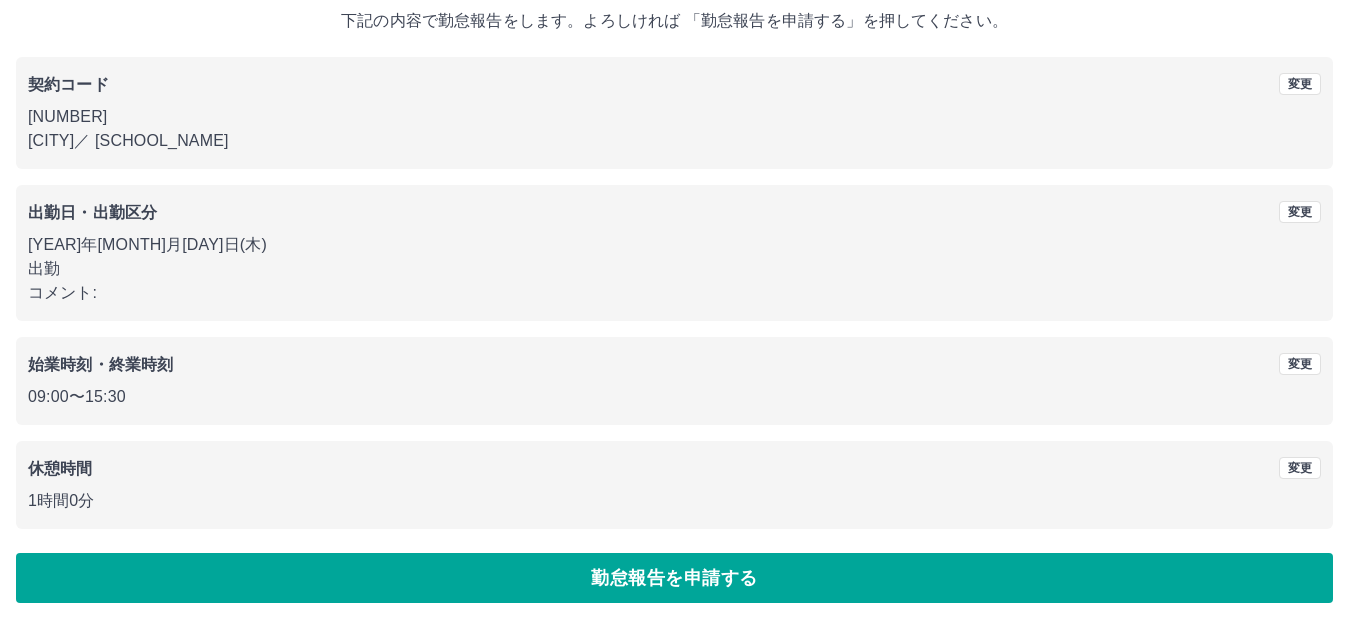 scroll, scrollTop: 124, scrollLeft: 0, axis: vertical 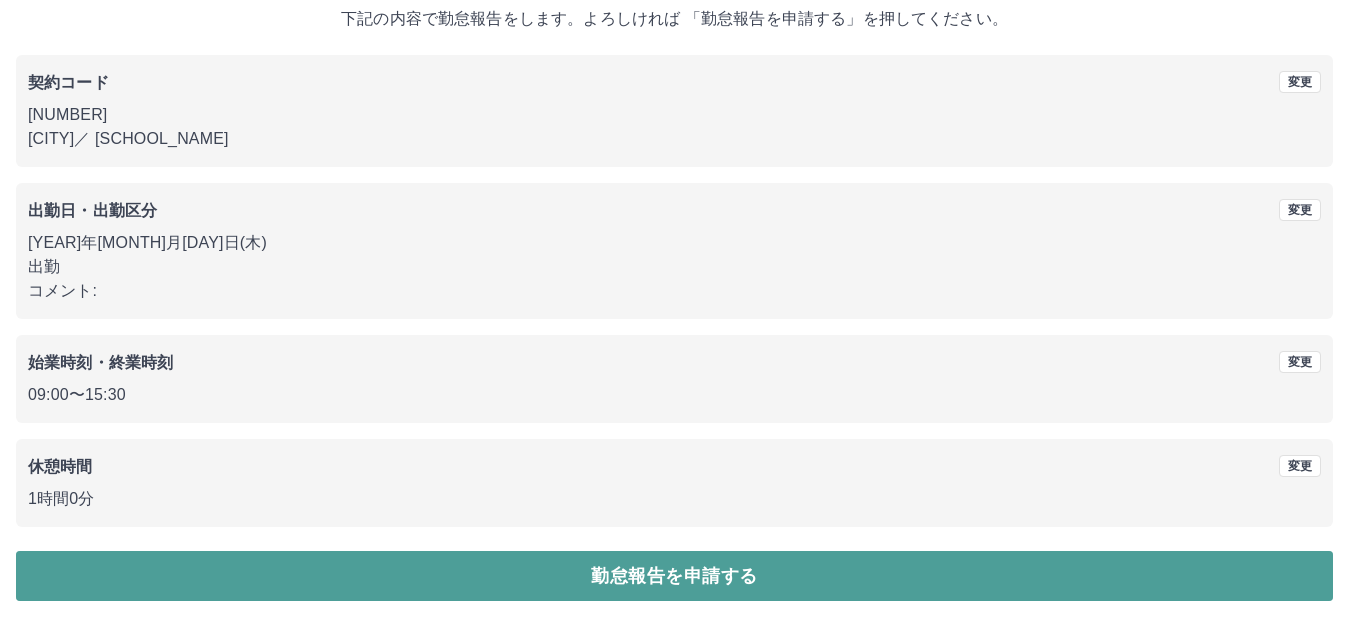 click on "勤怠報告を申請する" at bounding box center [674, 576] 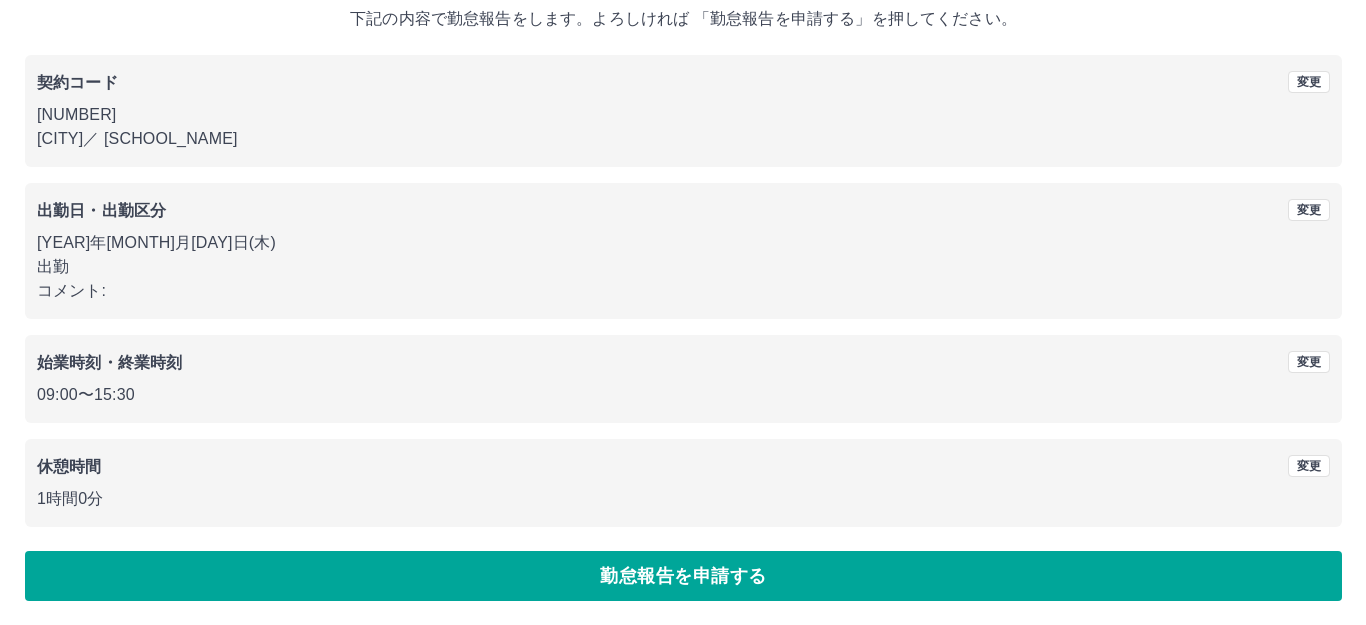 scroll, scrollTop: 0, scrollLeft: 0, axis: both 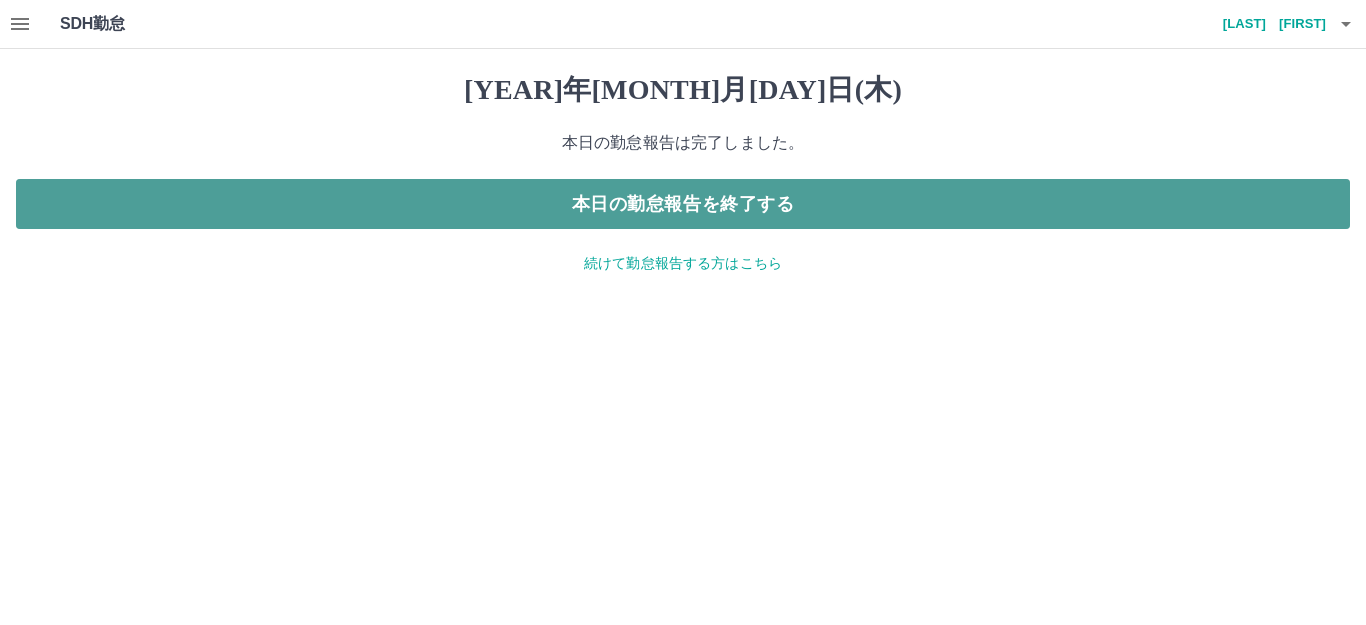 click on "本日の勤怠報告を終了する" at bounding box center [683, 204] 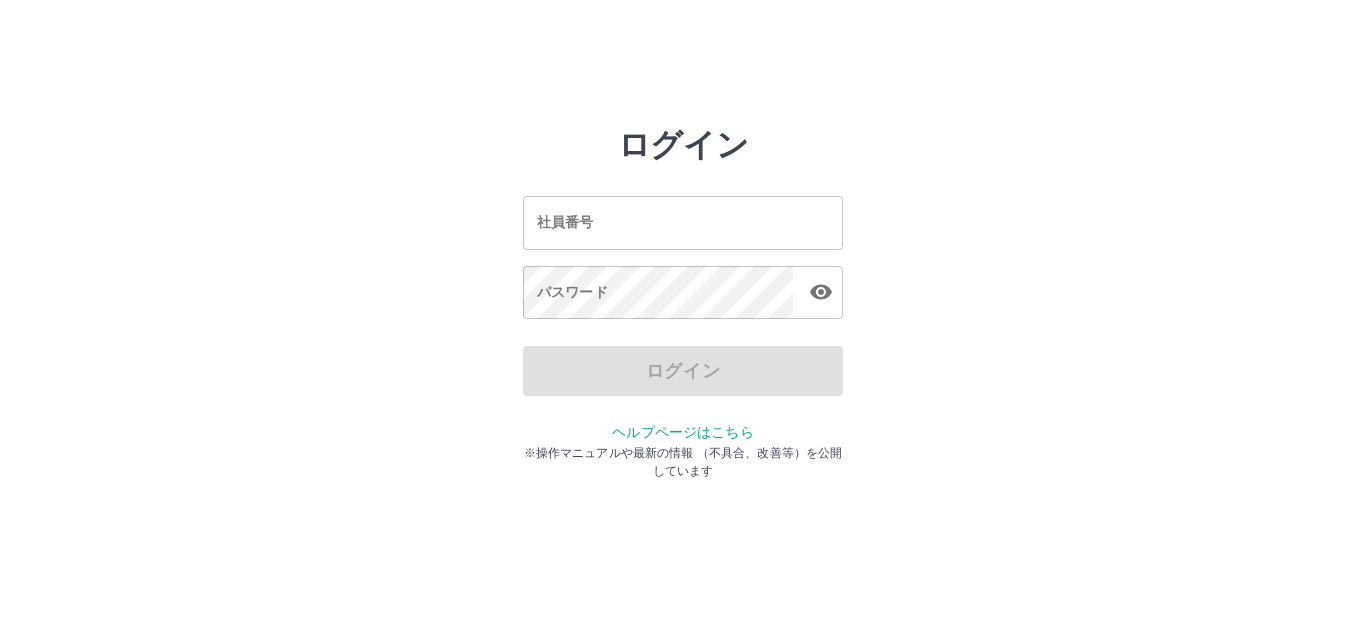scroll, scrollTop: 0, scrollLeft: 0, axis: both 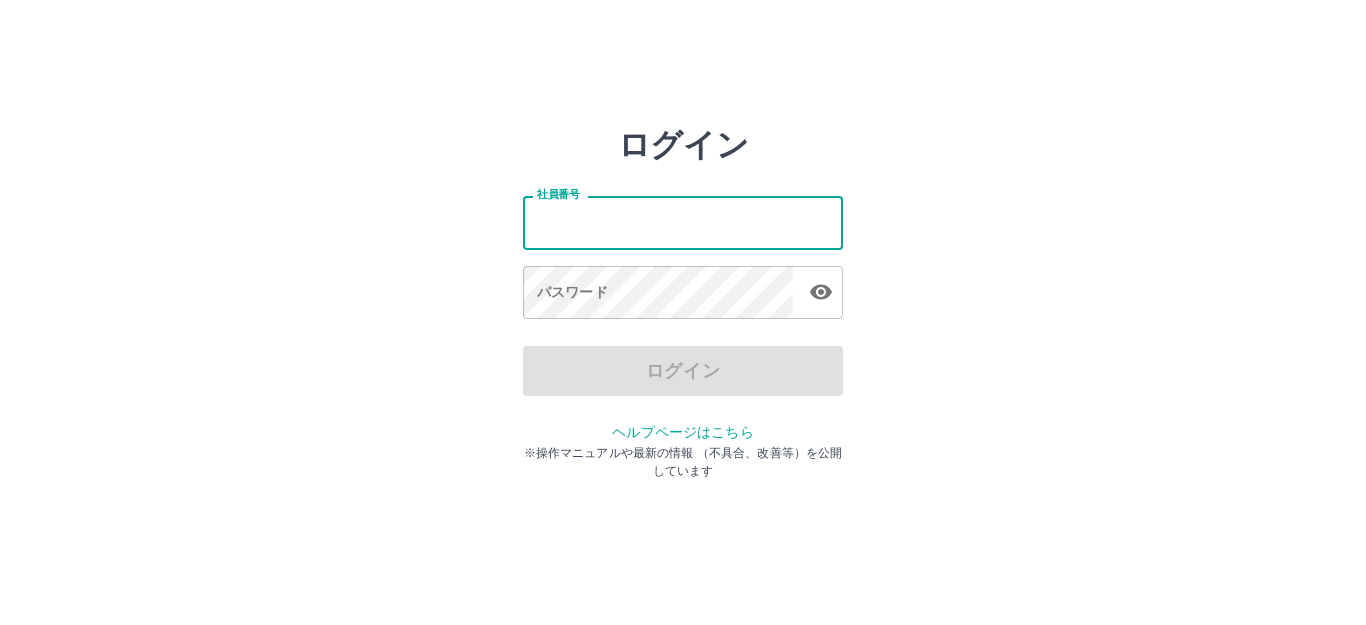 click on "社員番号" at bounding box center (683, 222) 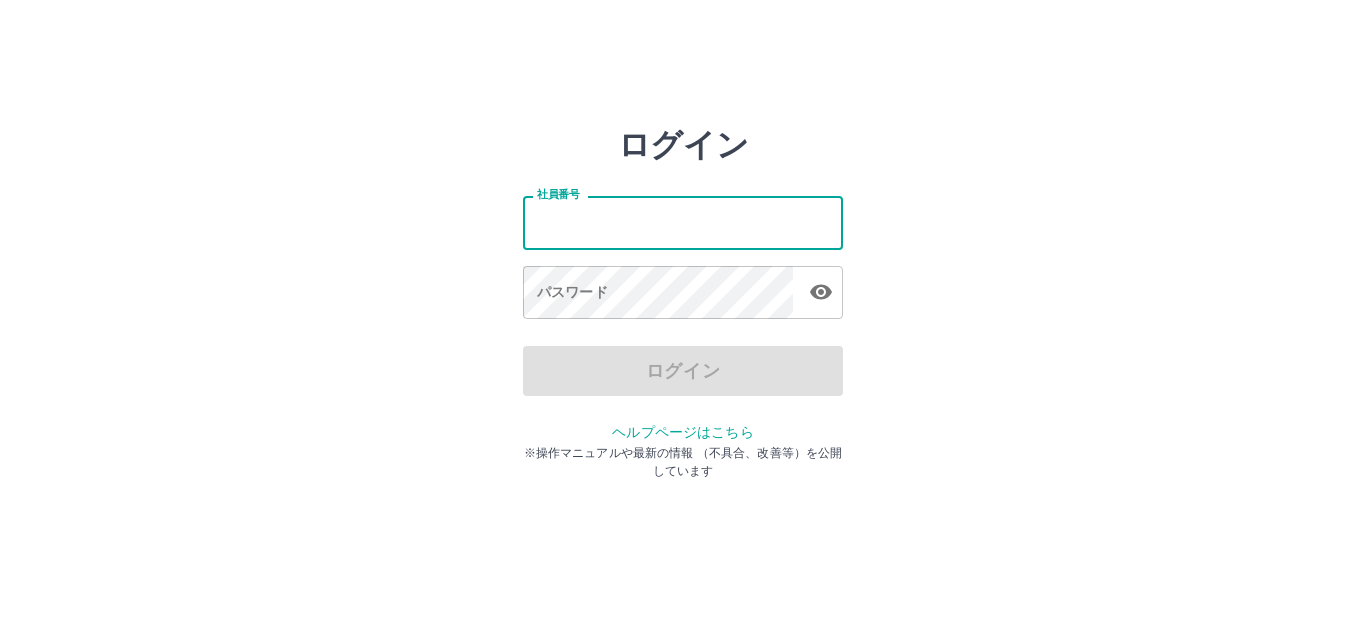 type on "*******" 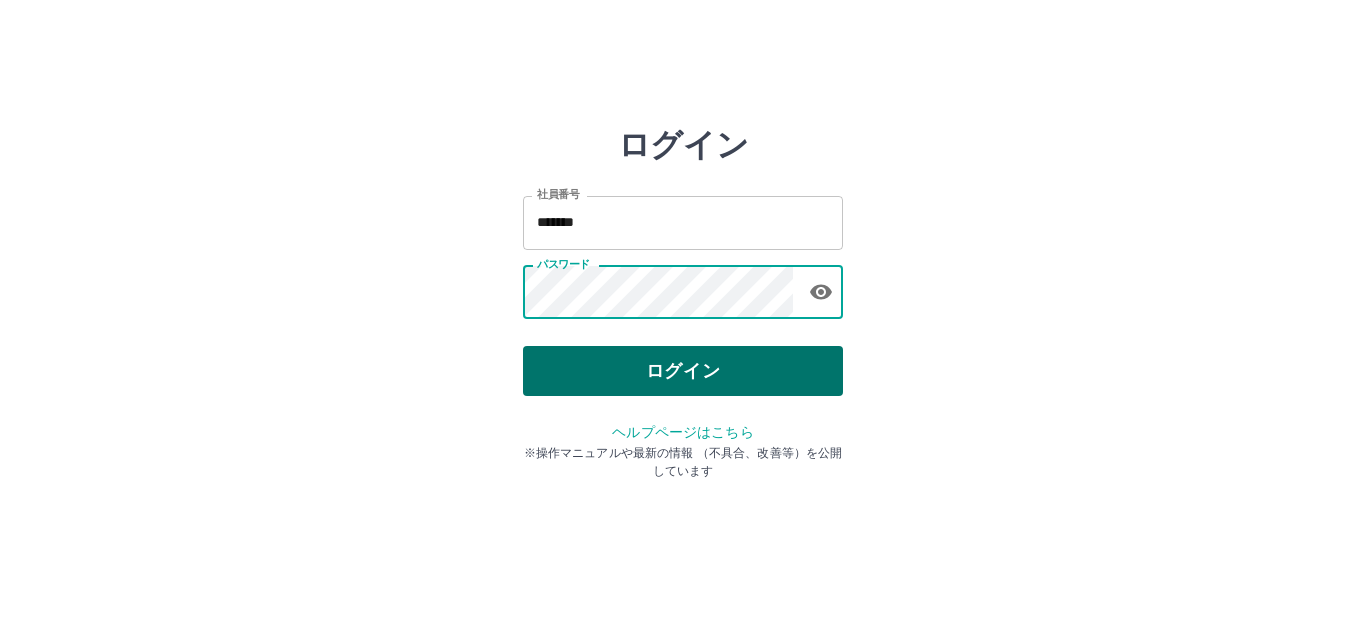 click on "ログイン" at bounding box center [683, 371] 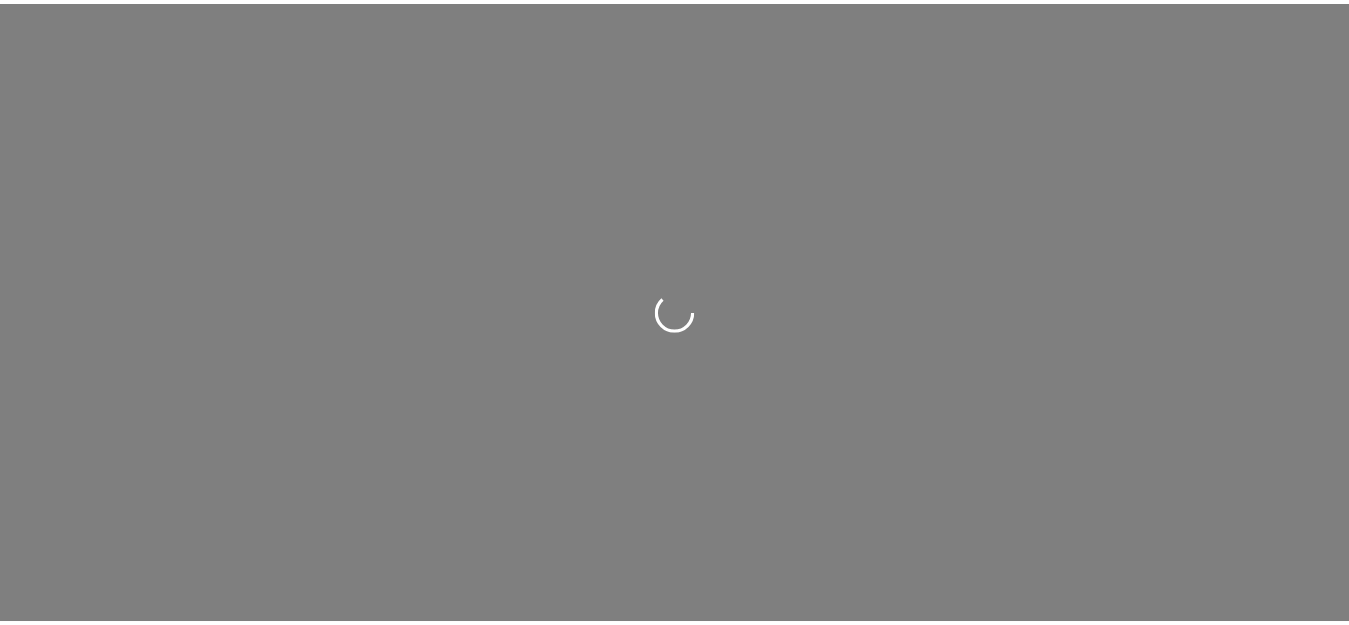 scroll, scrollTop: 0, scrollLeft: 0, axis: both 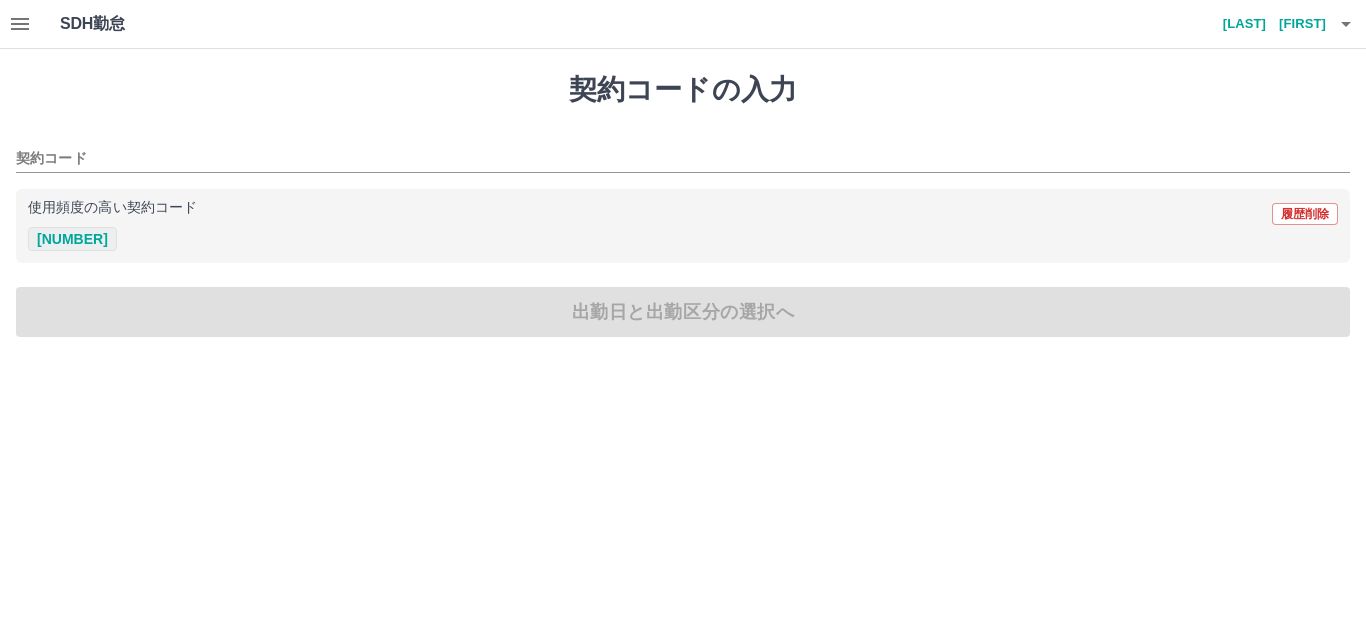 click on "39826002" at bounding box center [72, 239] 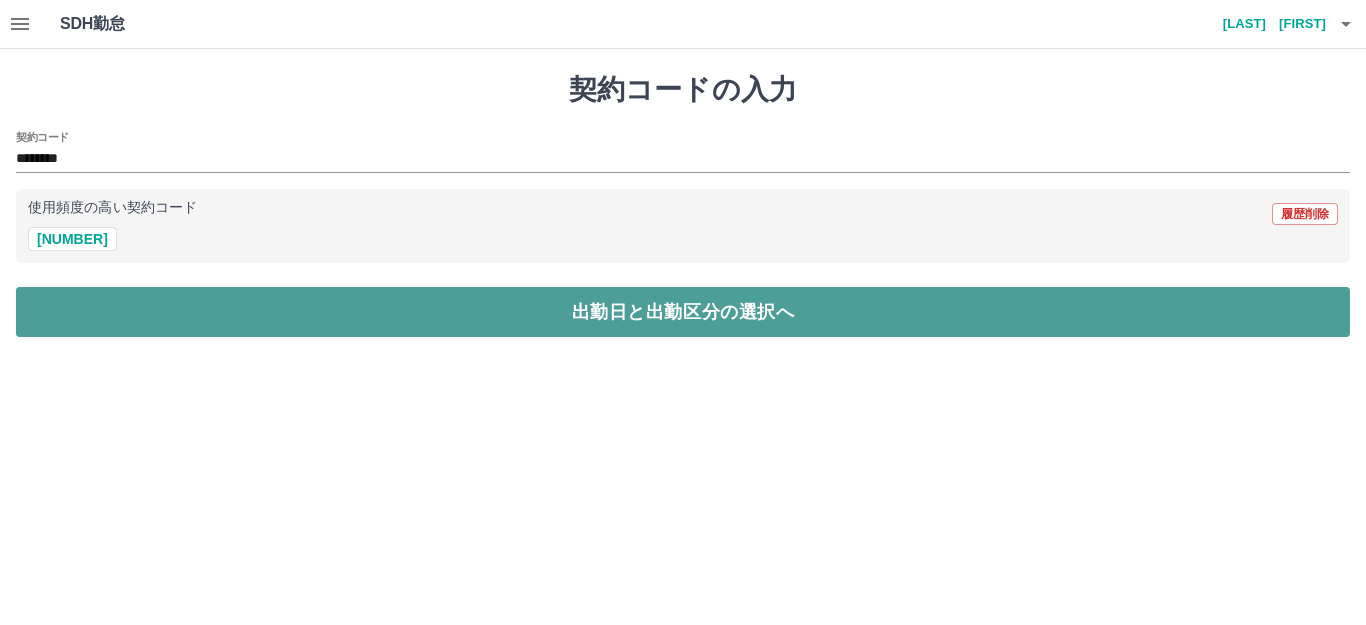 click on "出勤日と出勤区分の選択へ" at bounding box center [683, 312] 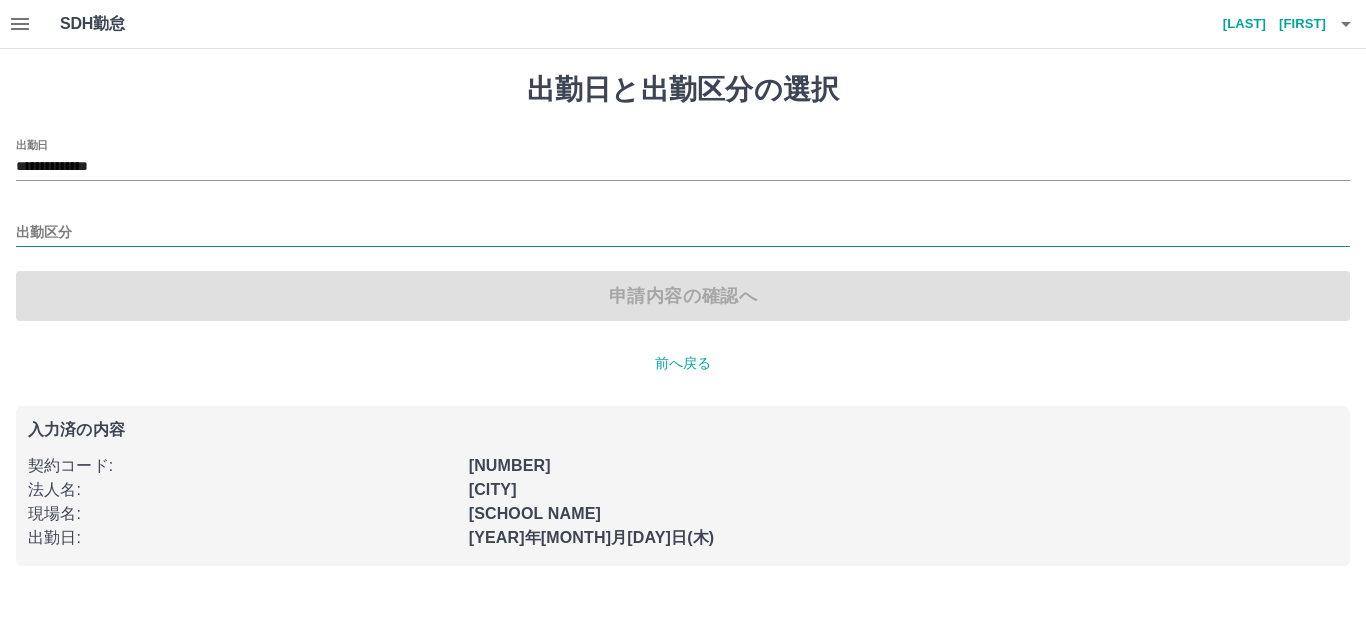 click on "出勤区分" at bounding box center (683, 233) 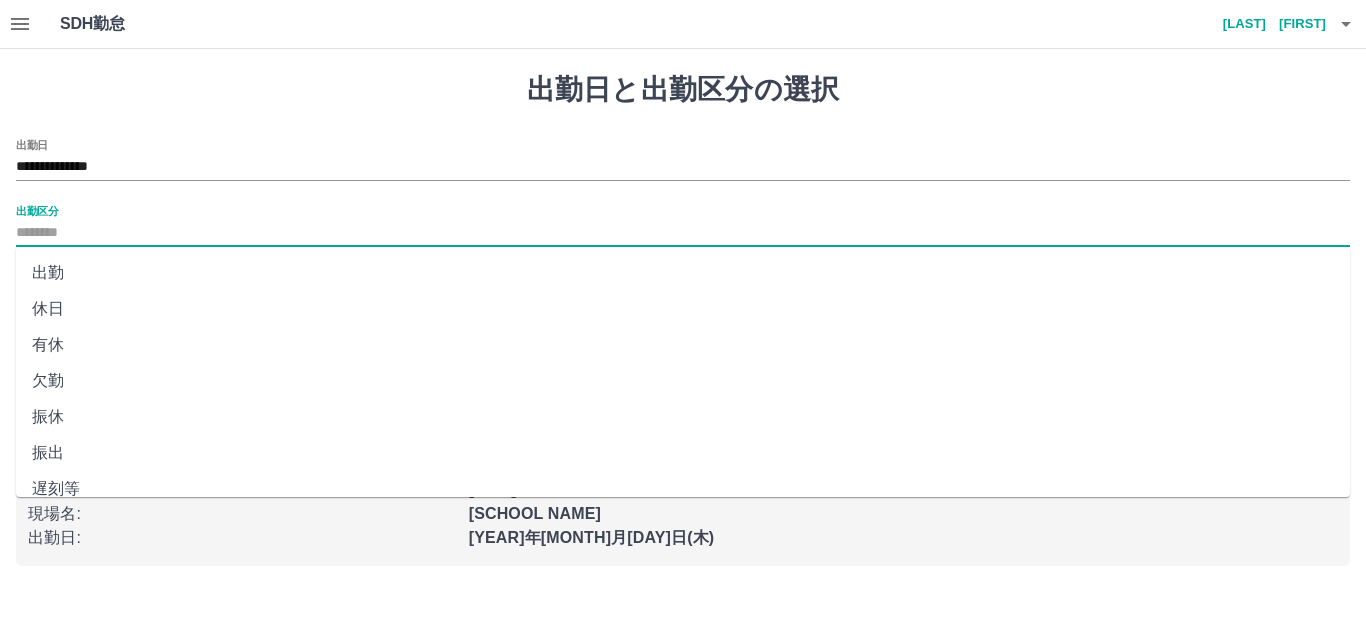 click on "出勤" at bounding box center (683, 273) 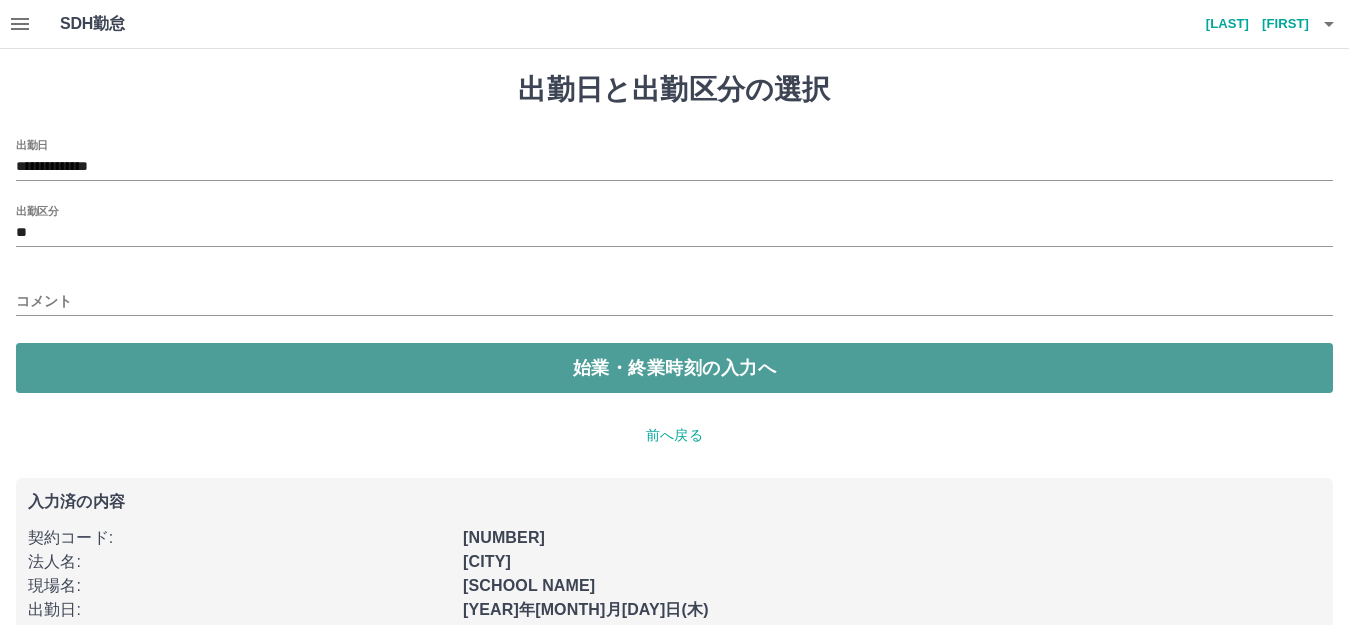 click on "始業・終業時刻の入力へ" at bounding box center (674, 368) 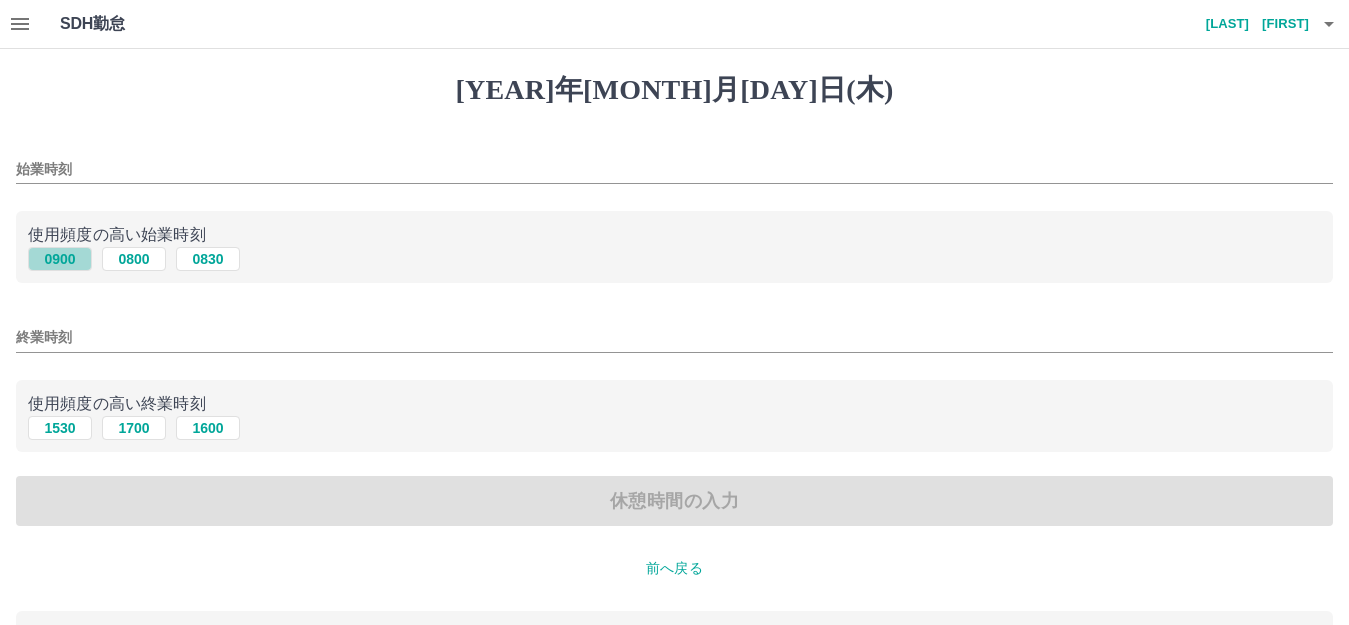 click on "0900" at bounding box center [60, 259] 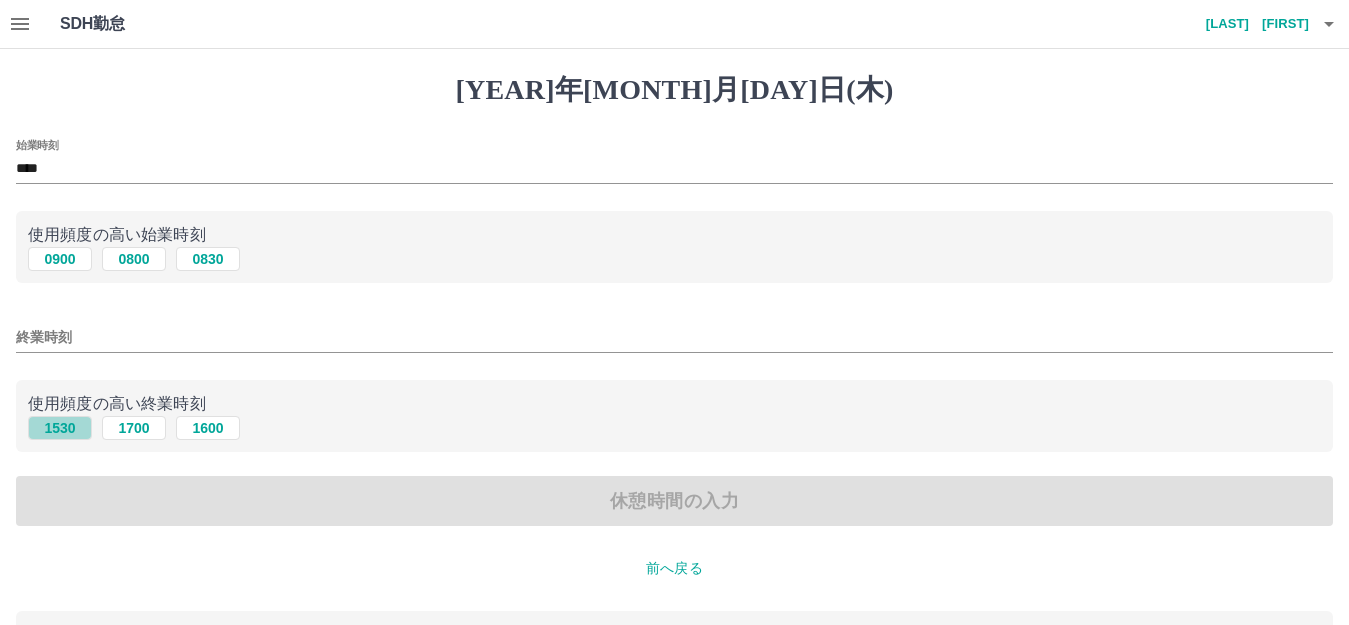 click on "1530" at bounding box center (60, 259) 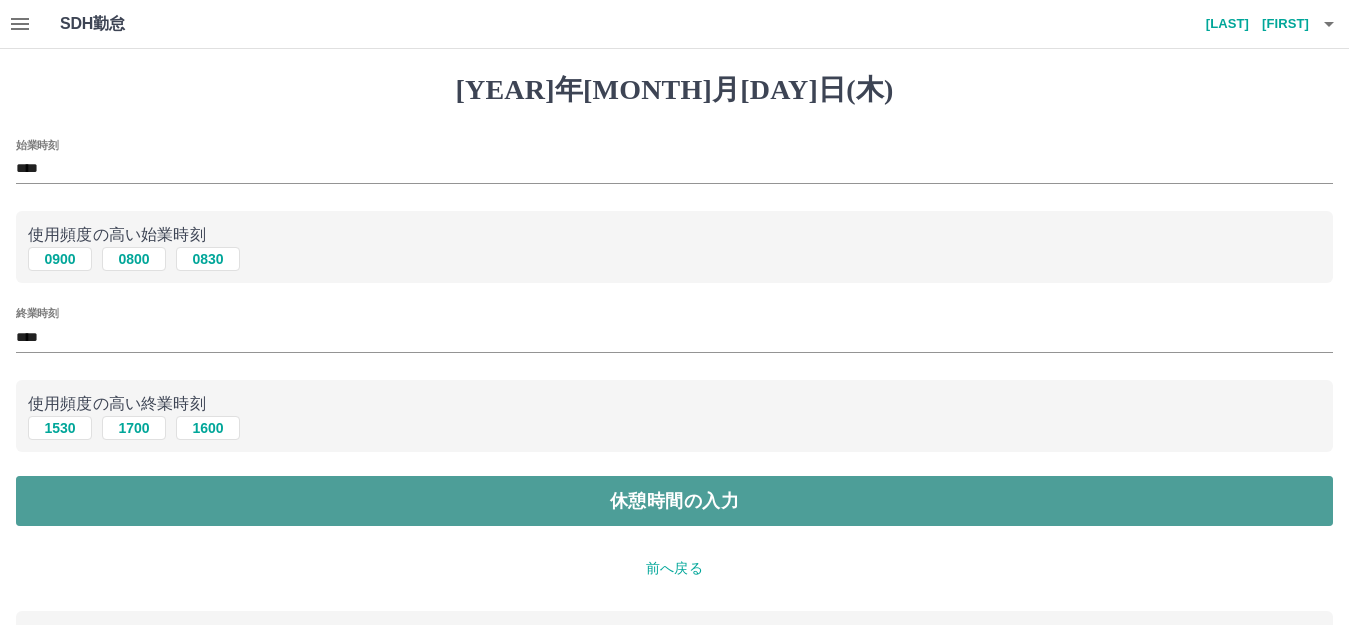 click on "休憩時間の入力" at bounding box center (674, 501) 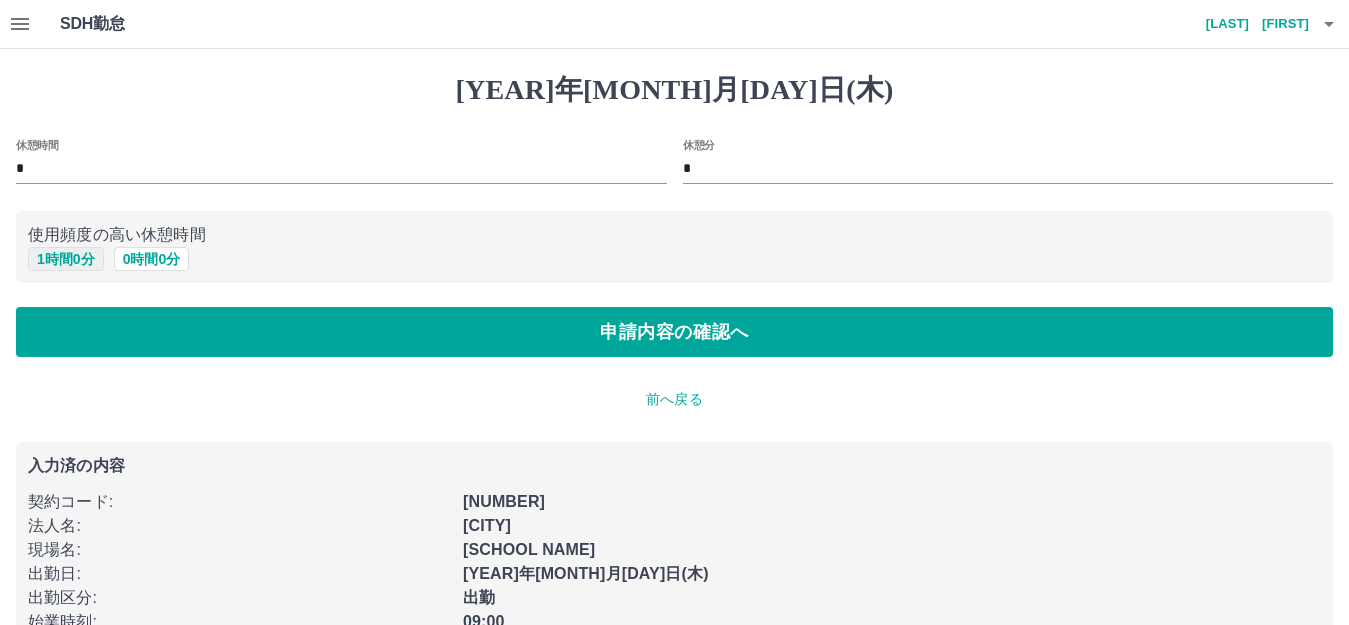 click on "1 時間 0 分" at bounding box center [66, 259] 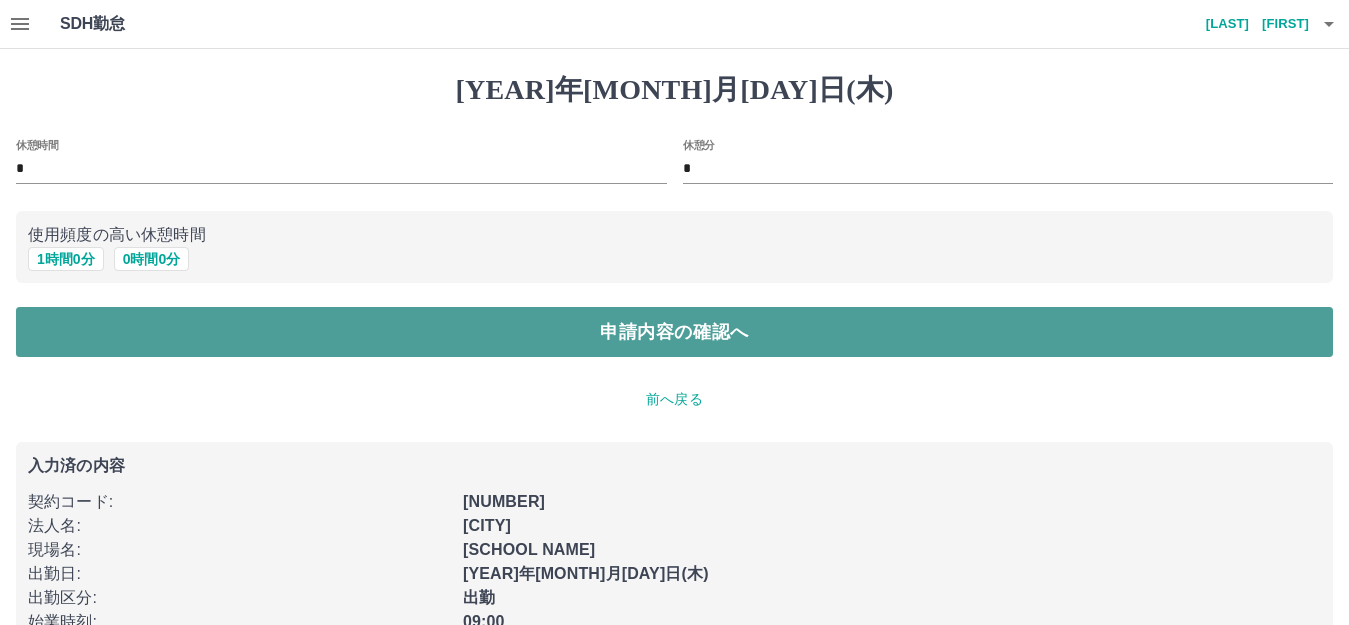 click on "申請内容の確認へ" at bounding box center (674, 332) 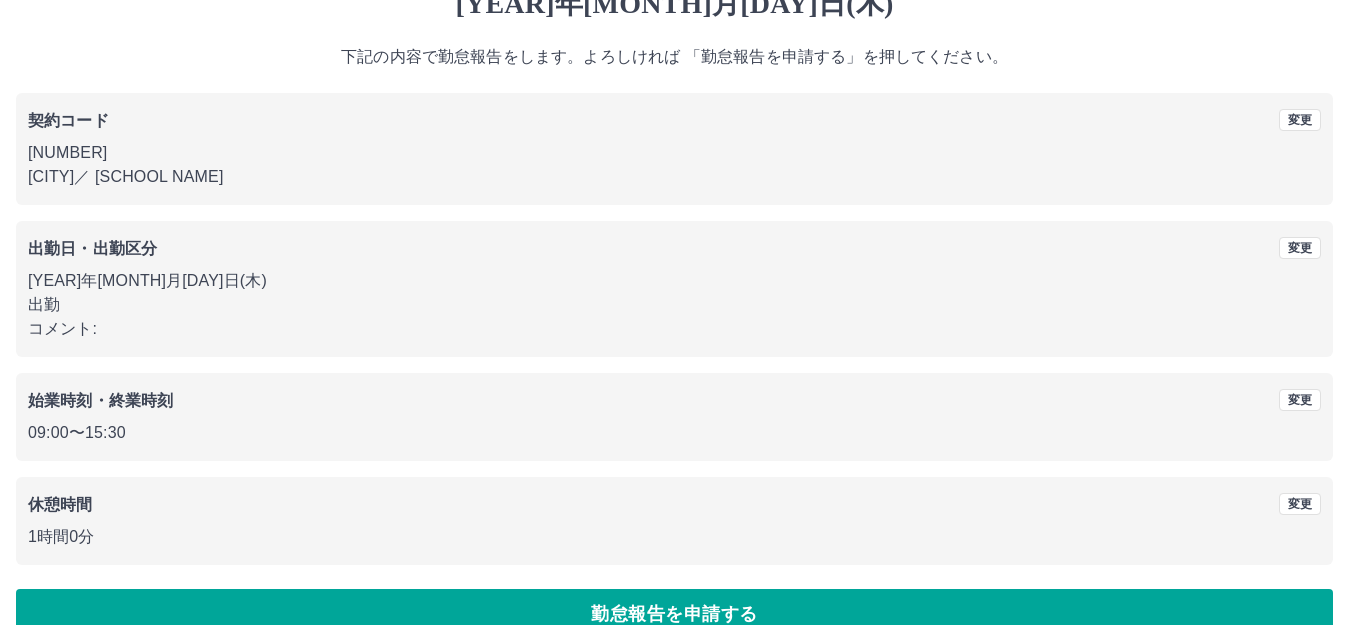 scroll, scrollTop: 124, scrollLeft: 0, axis: vertical 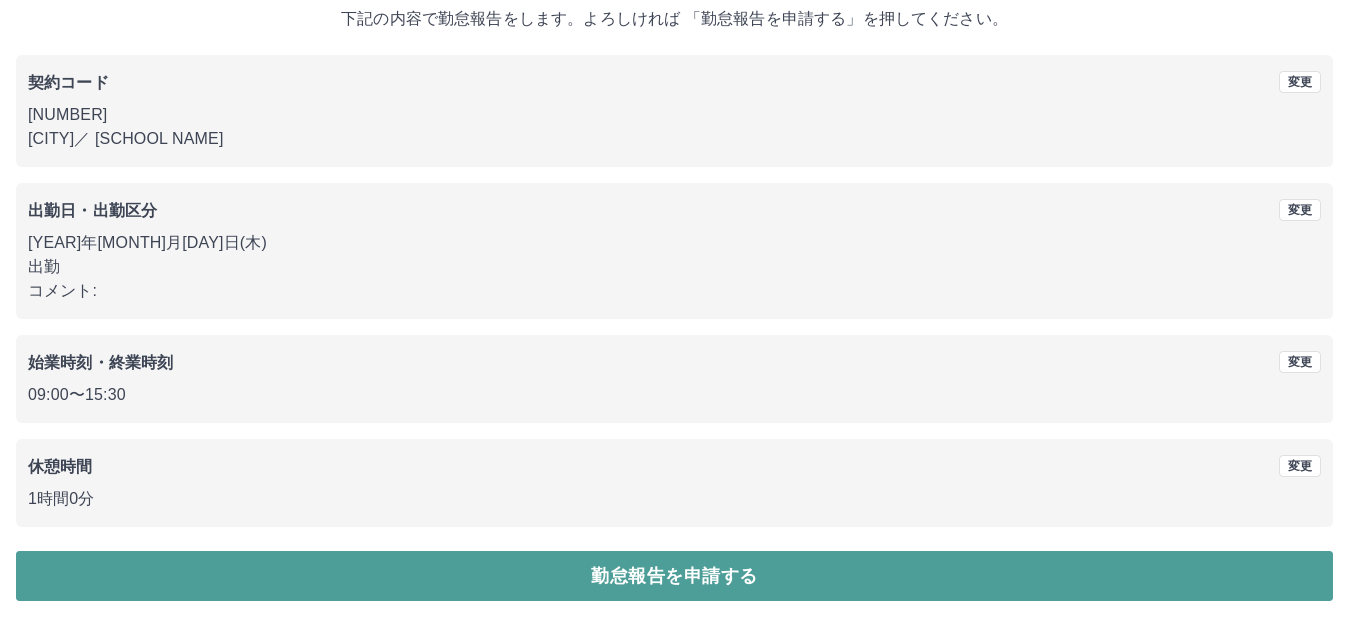 click on "勤怠報告を申請する" at bounding box center [674, 576] 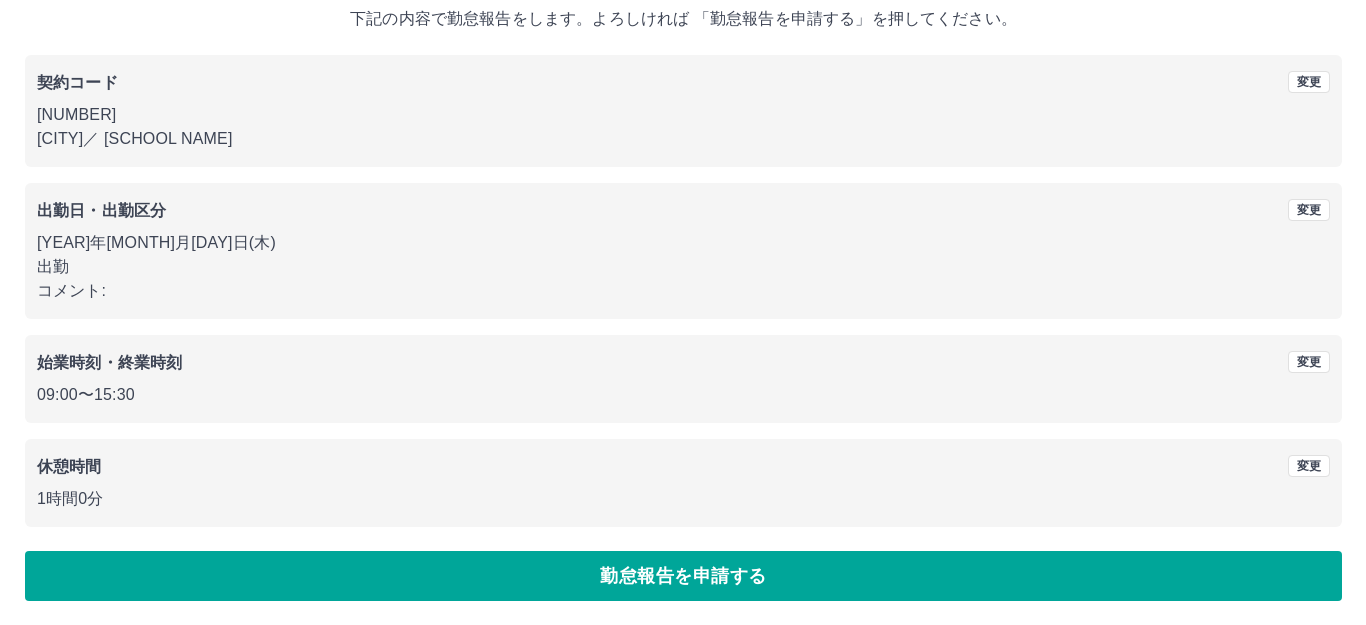 scroll, scrollTop: 0, scrollLeft: 0, axis: both 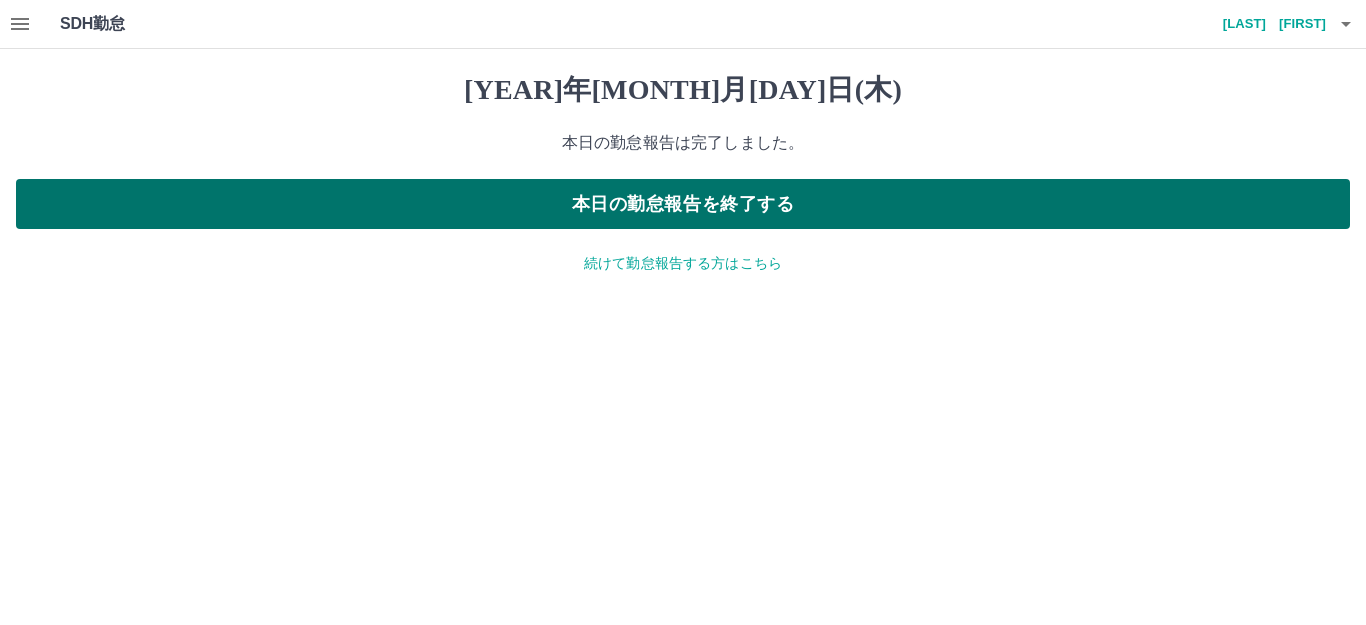 click on "本日の勤怠報告を終了する" at bounding box center [683, 204] 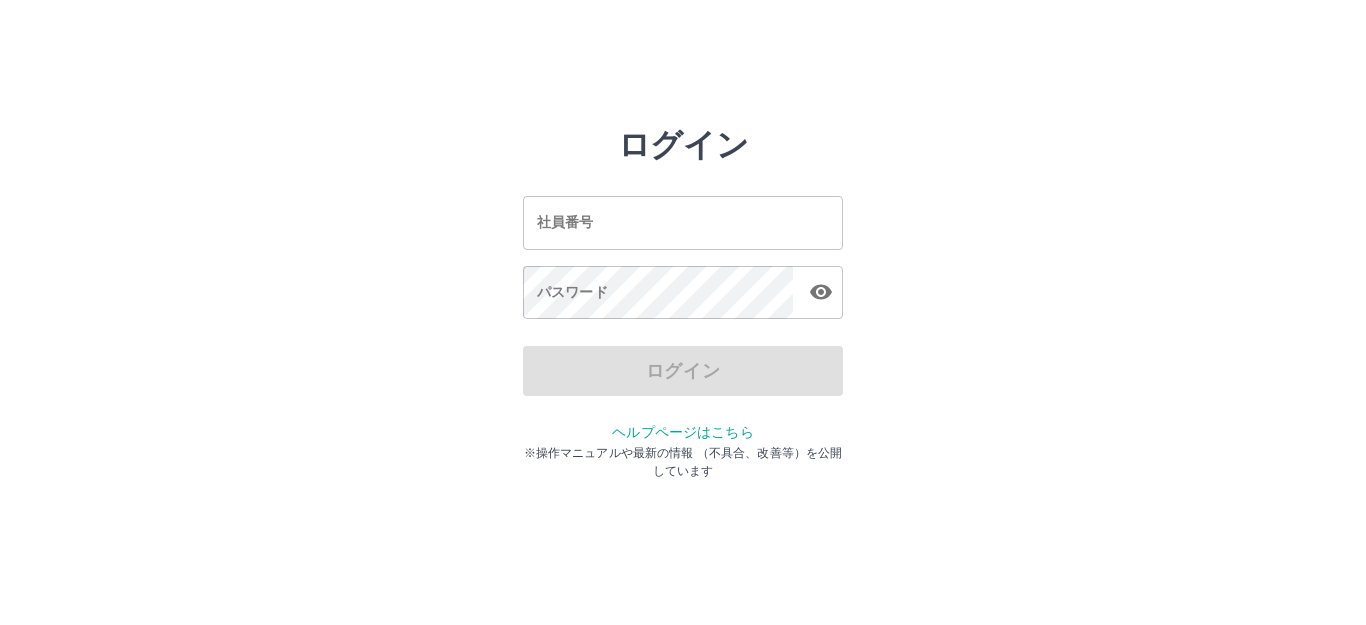scroll, scrollTop: 0, scrollLeft: 0, axis: both 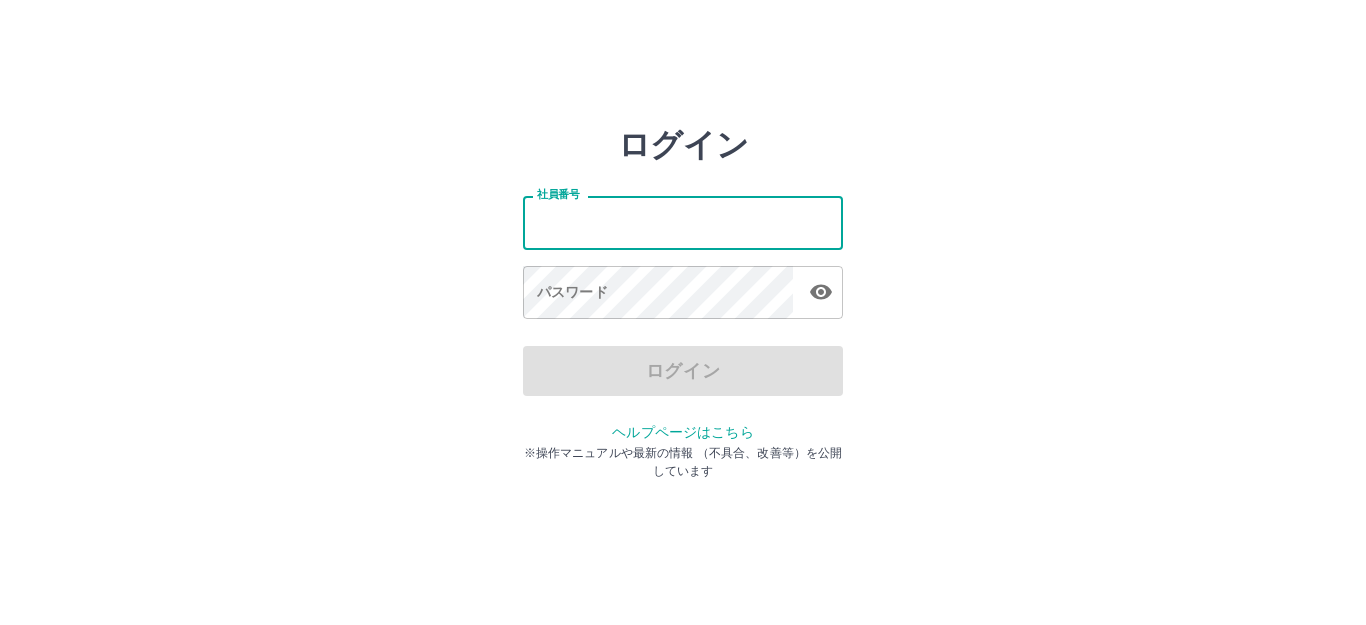 type on "*******" 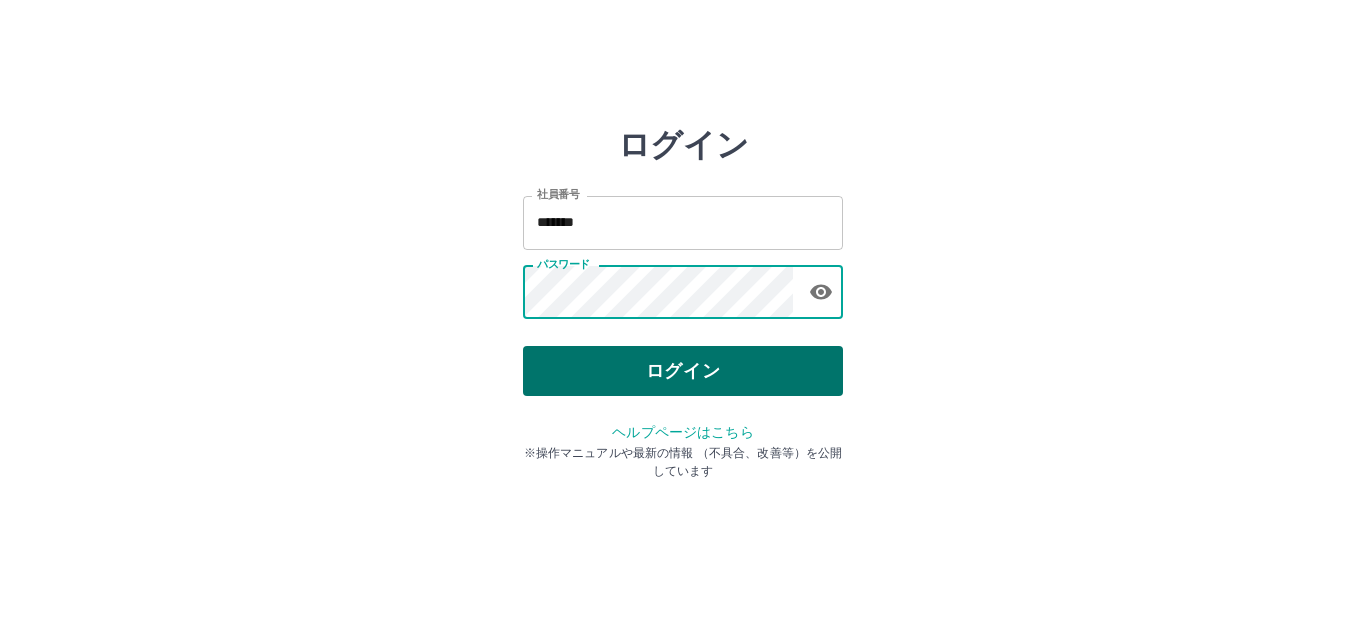 click on "ログイン" at bounding box center (683, 371) 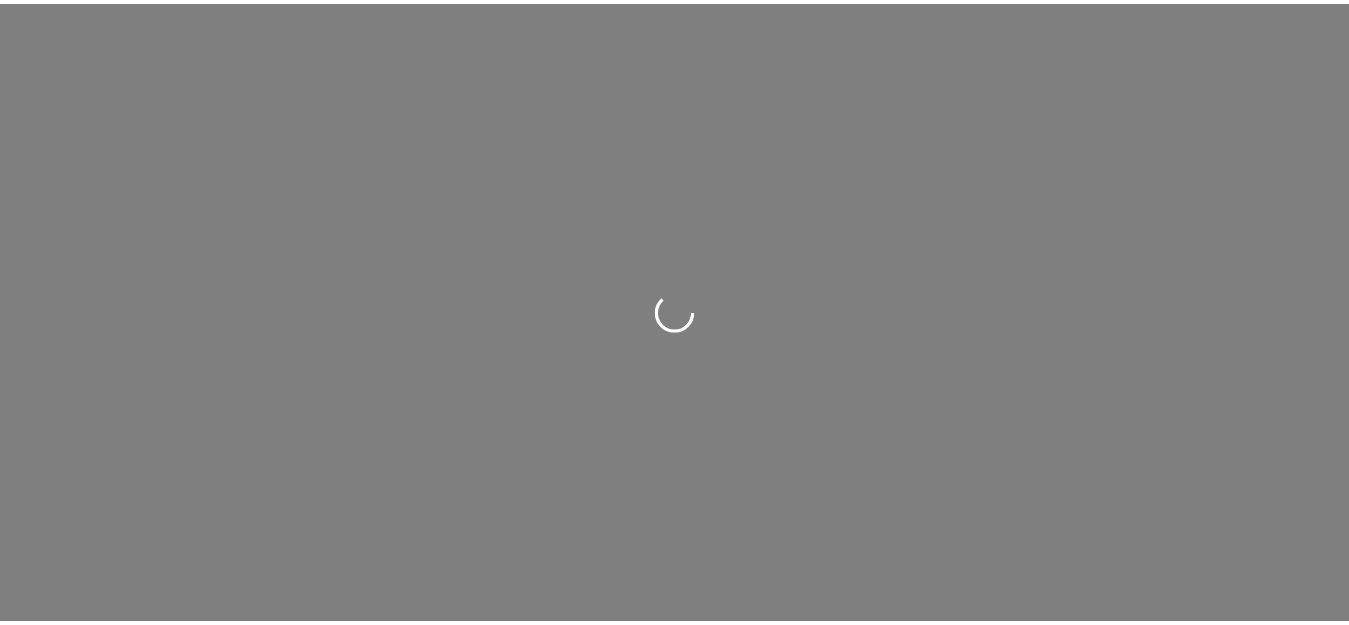 scroll, scrollTop: 0, scrollLeft: 0, axis: both 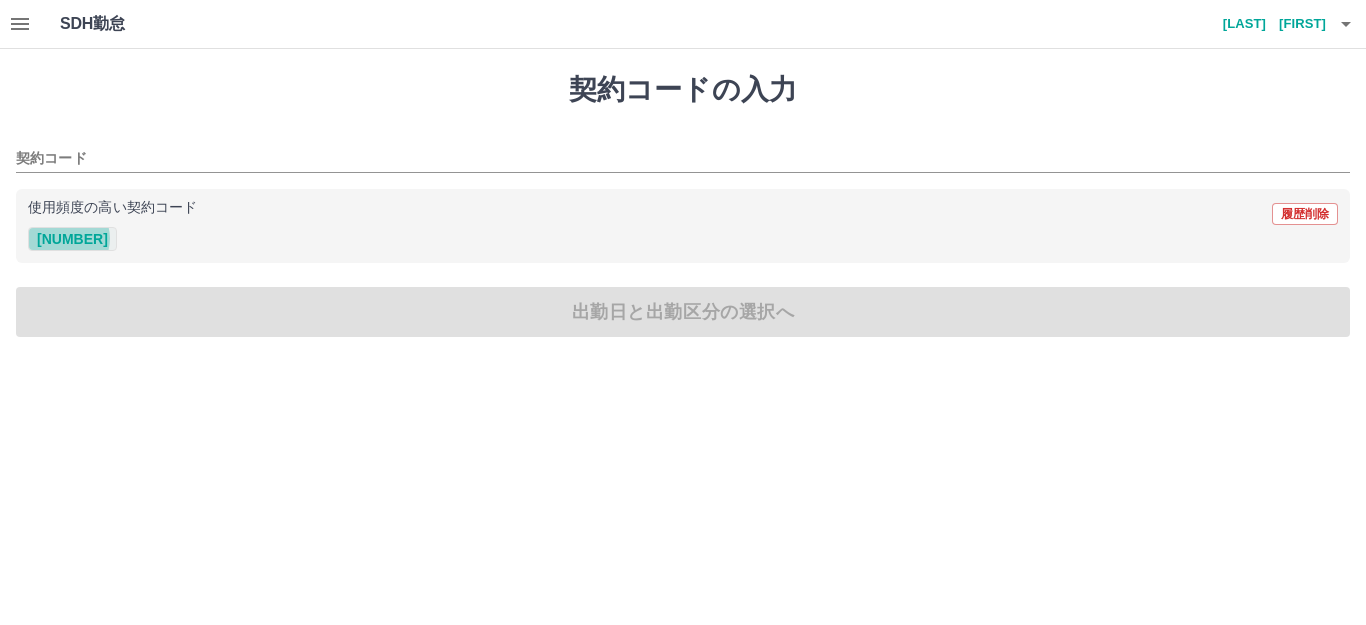 click on "[NUMBER]" at bounding box center (72, 239) 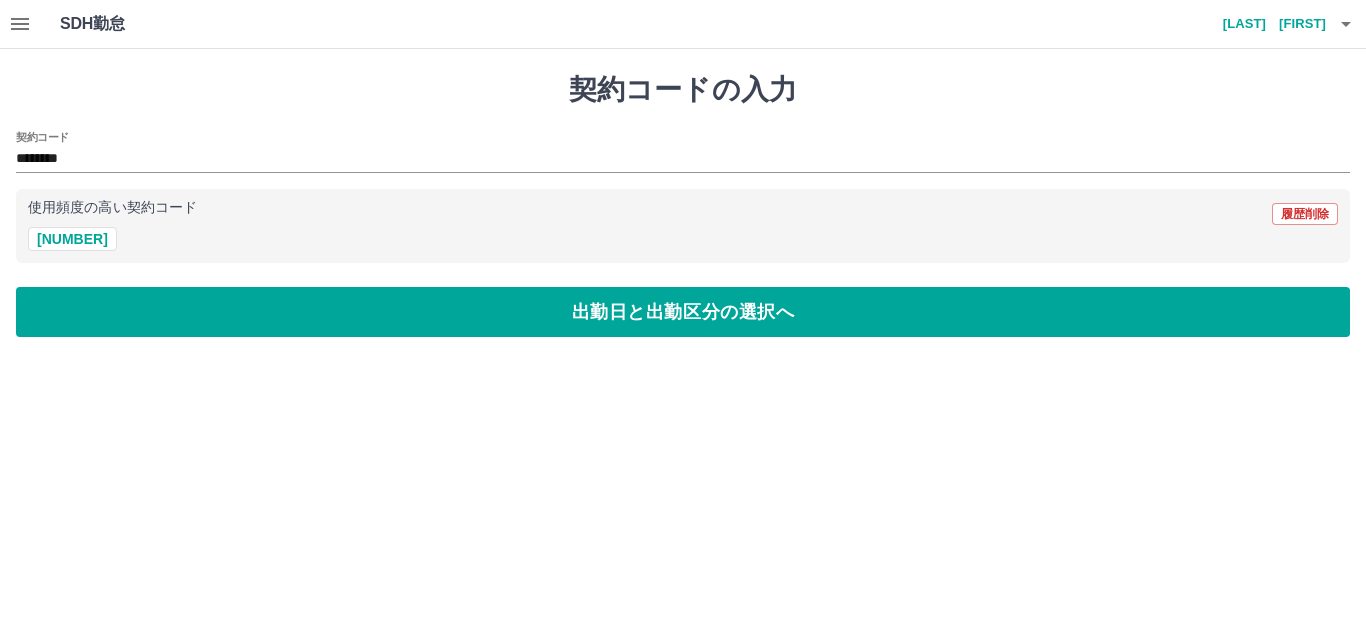click at bounding box center [20, 24] 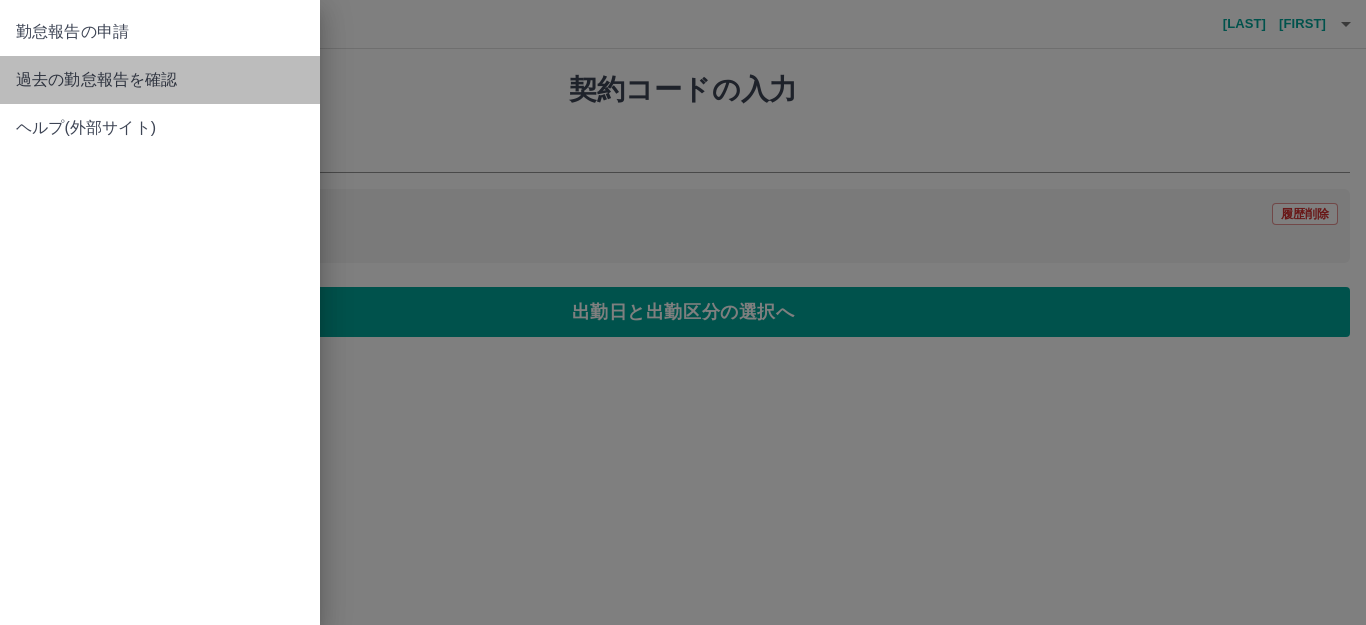 click on "過去の勤怠報告を確認" at bounding box center [160, 32] 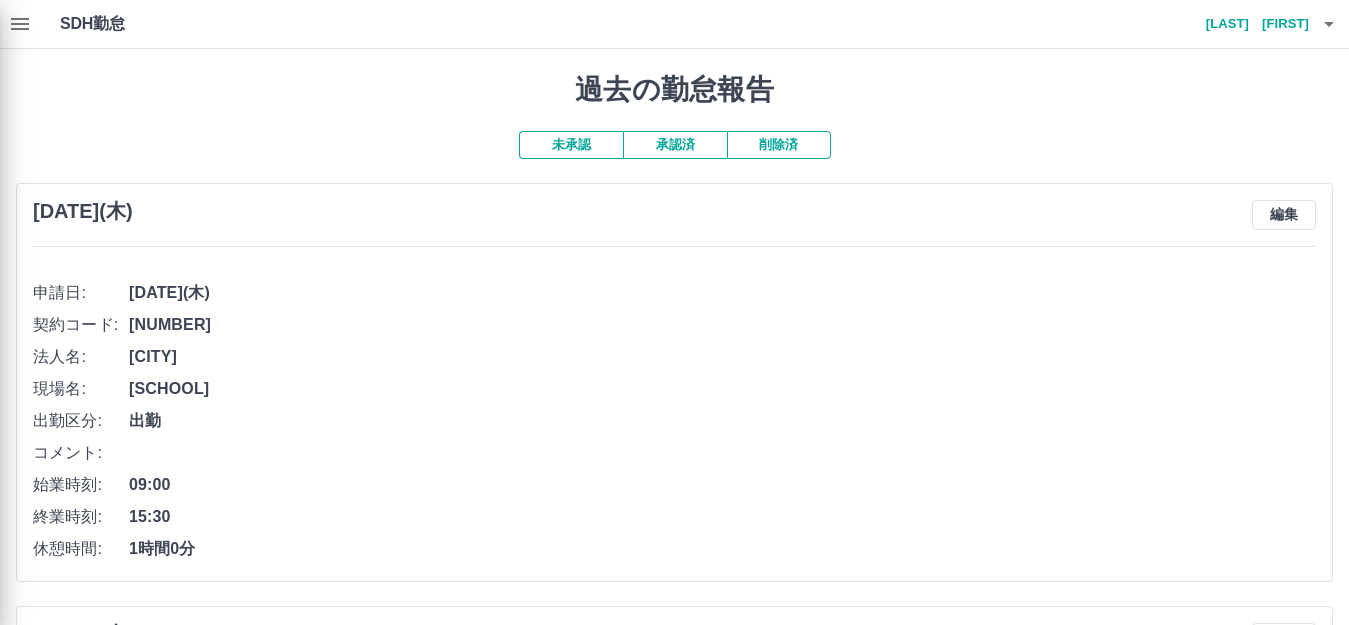 scroll, scrollTop: 200, scrollLeft: 0, axis: vertical 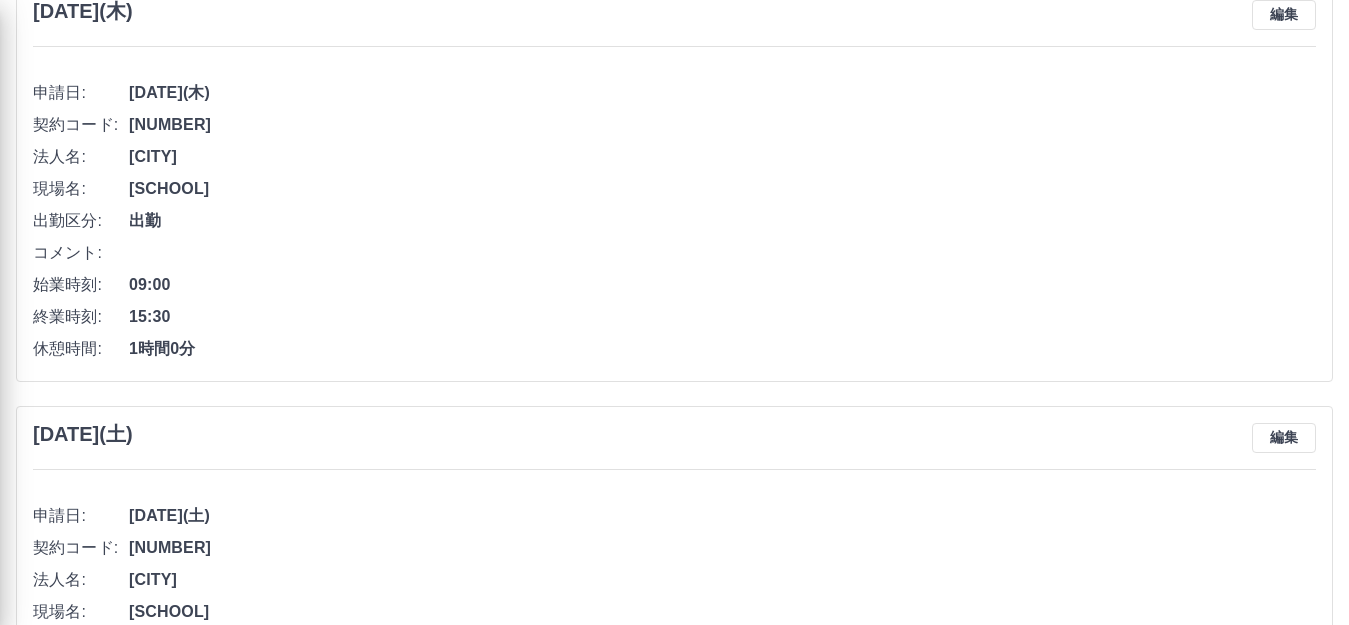 click at bounding box center [674, 312] 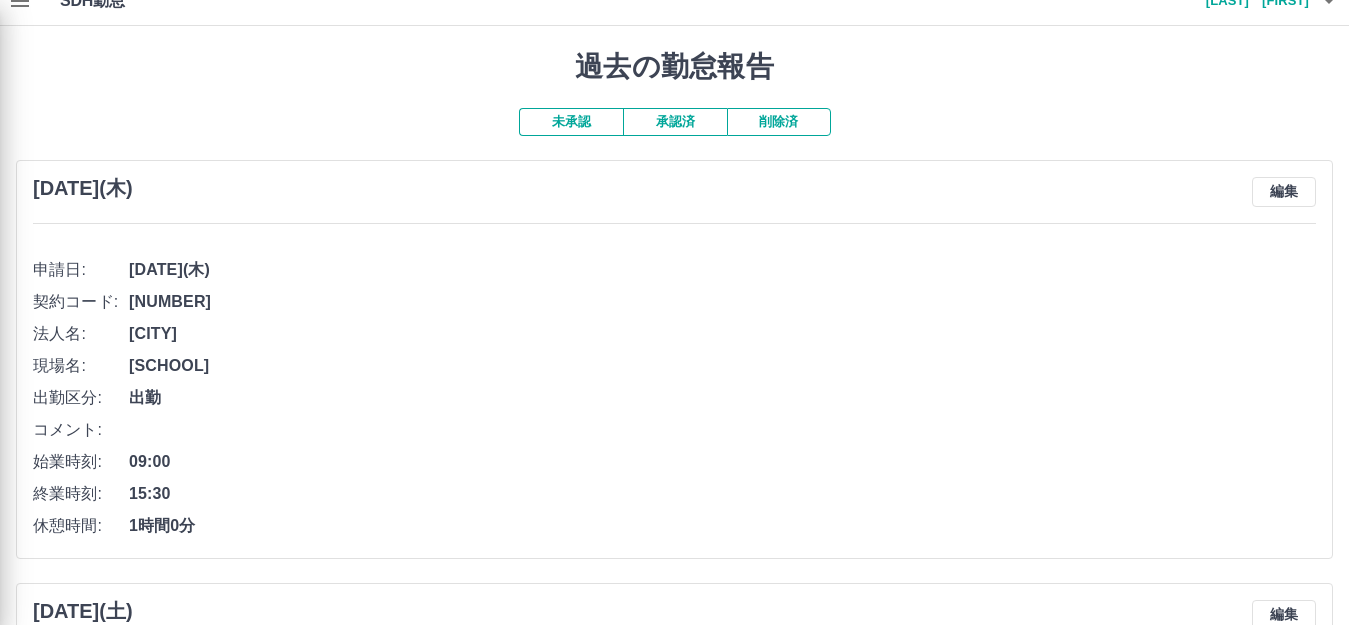 scroll, scrollTop: 0, scrollLeft: 0, axis: both 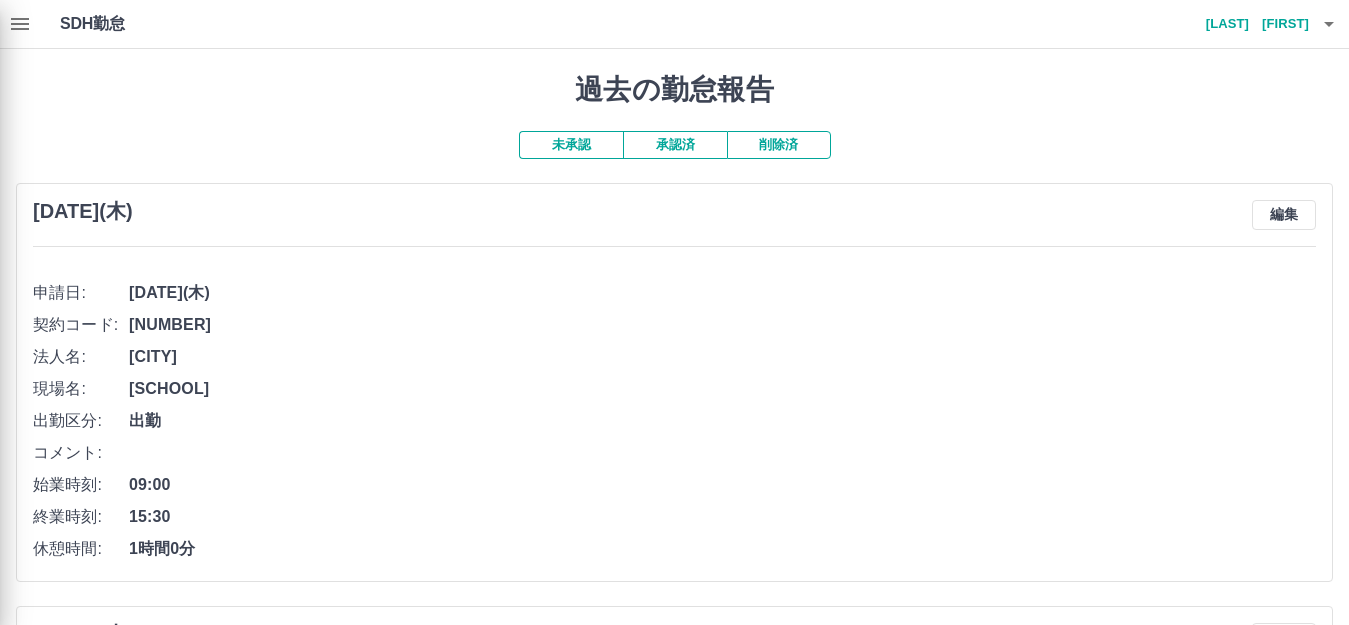 click at bounding box center [674, 312] 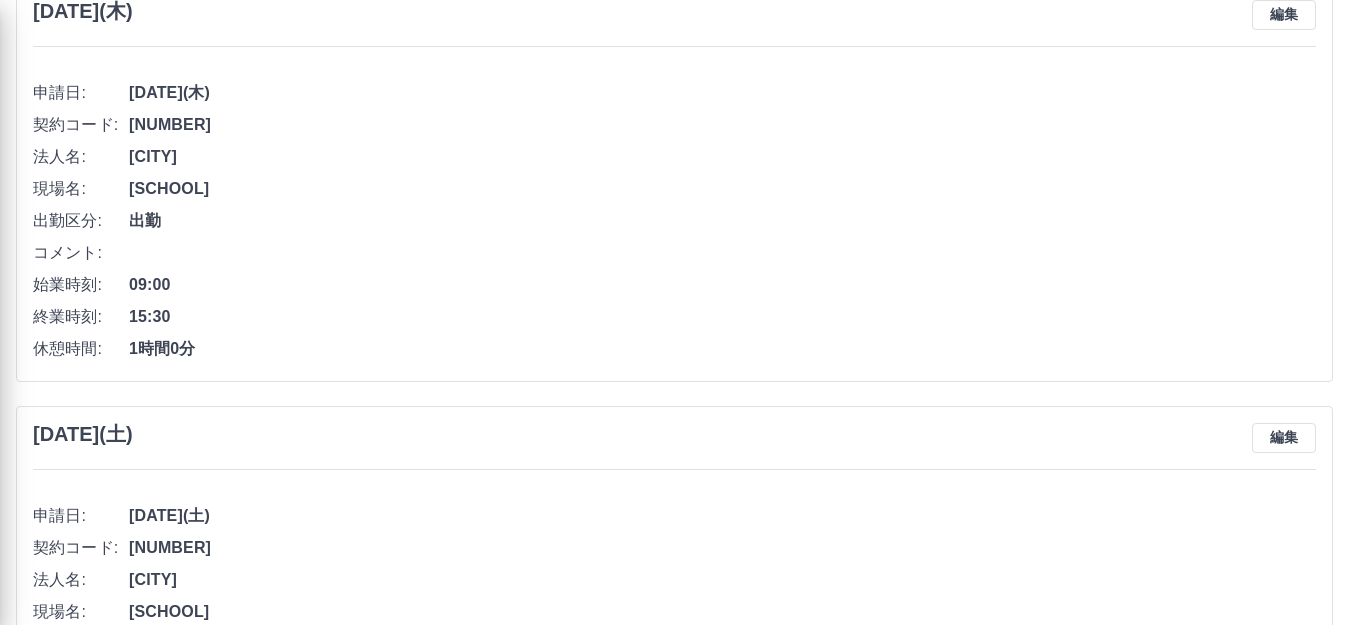 scroll, scrollTop: 100, scrollLeft: 0, axis: vertical 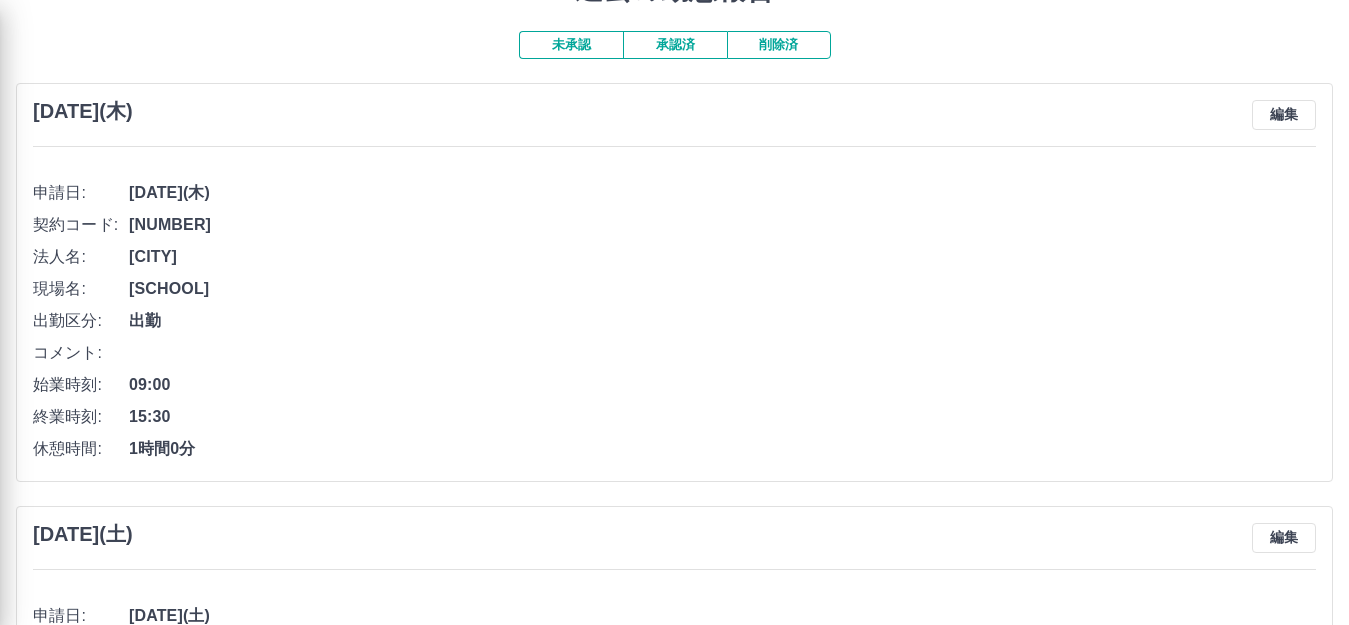 click at bounding box center (674, 312) 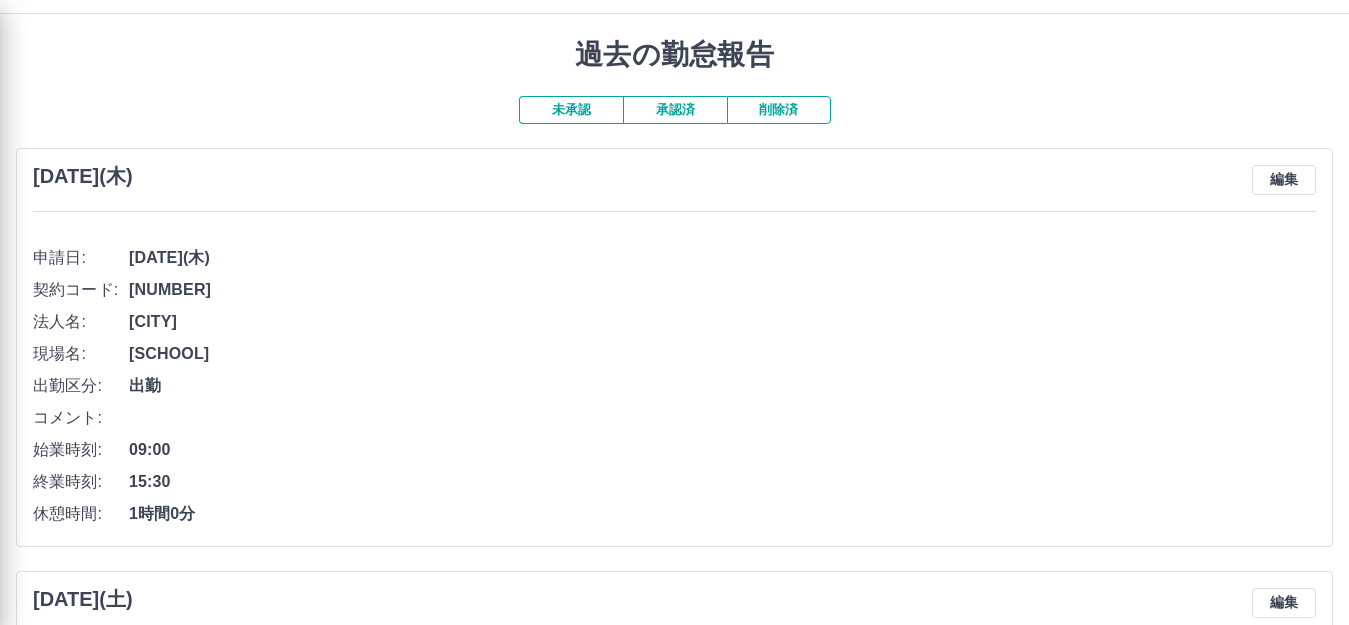 scroll, scrollTop: 0, scrollLeft: 0, axis: both 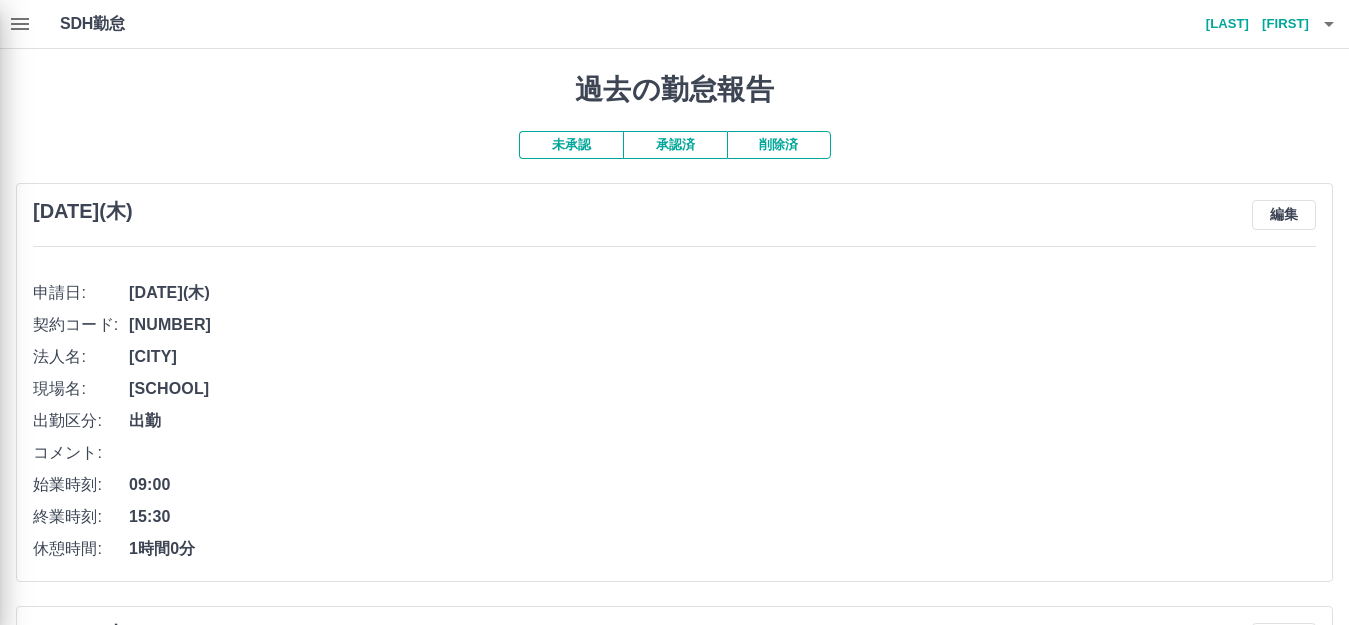 click at bounding box center [674, 312] 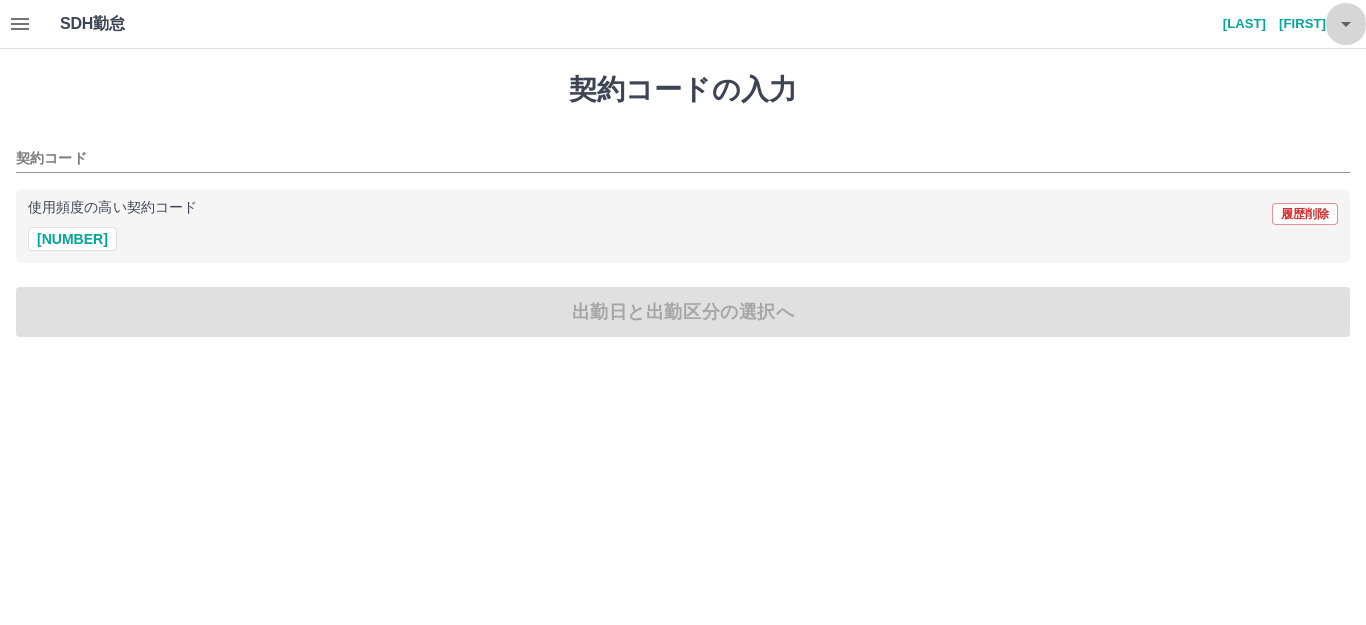 click at bounding box center [1346, 24] 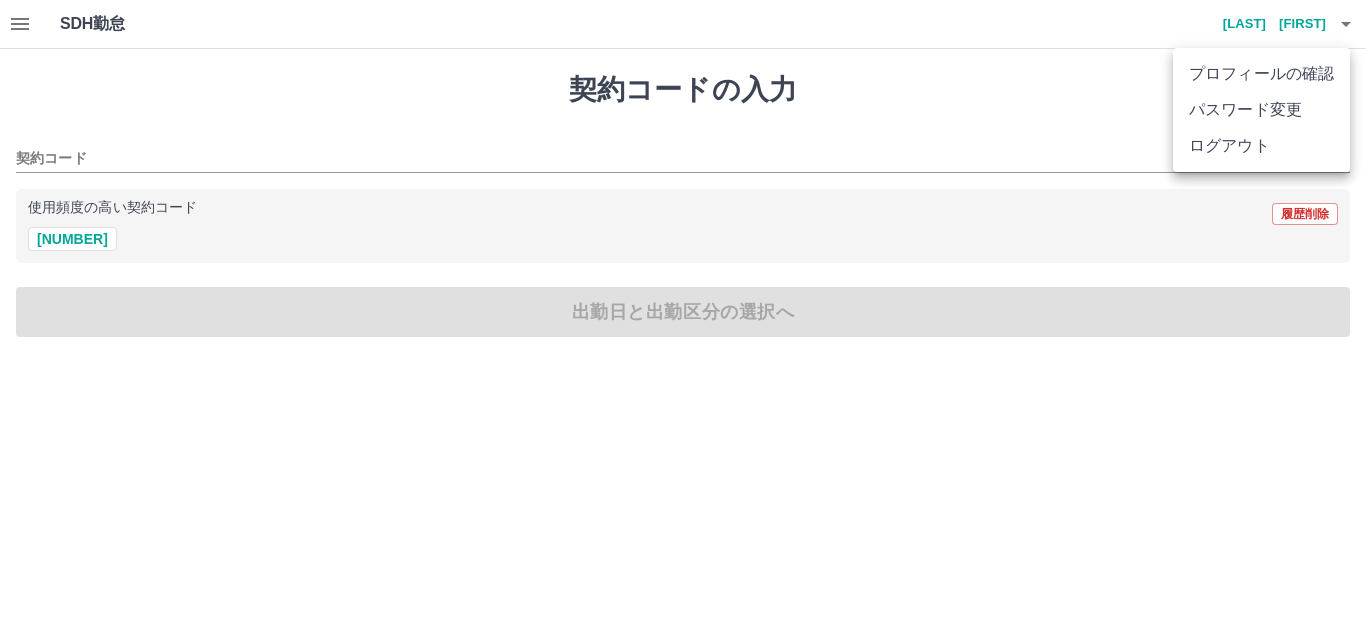 click at bounding box center (683, 312) 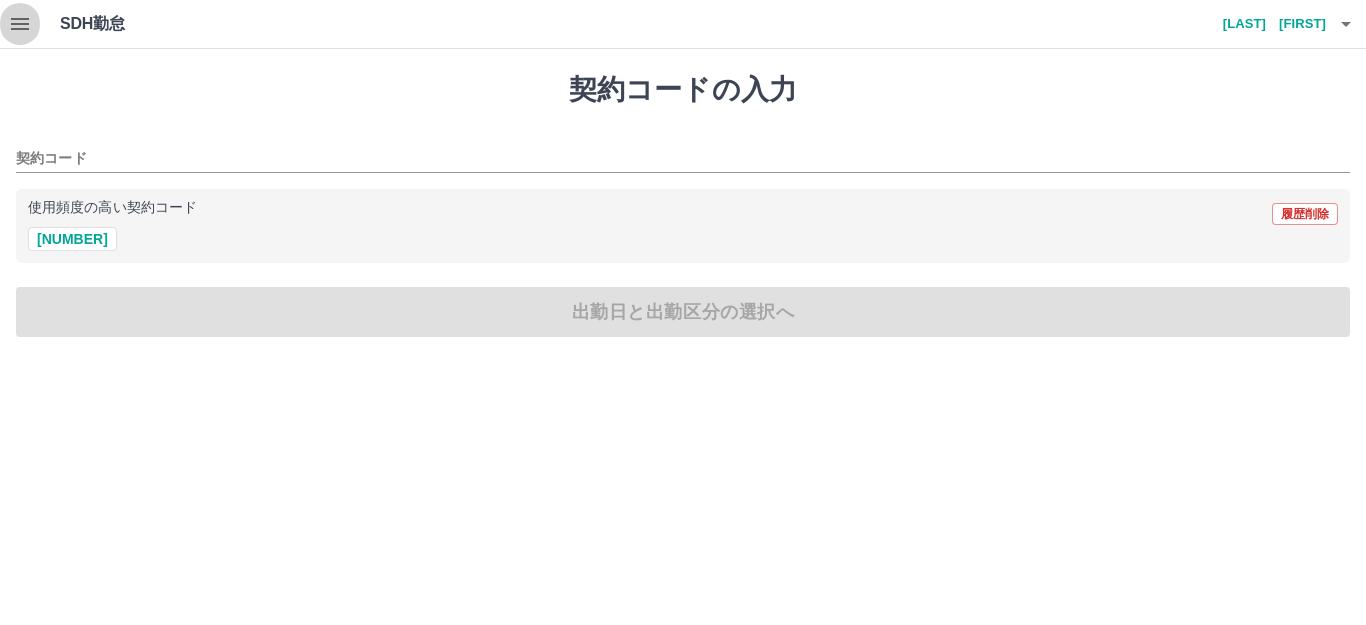 click at bounding box center [20, 24] 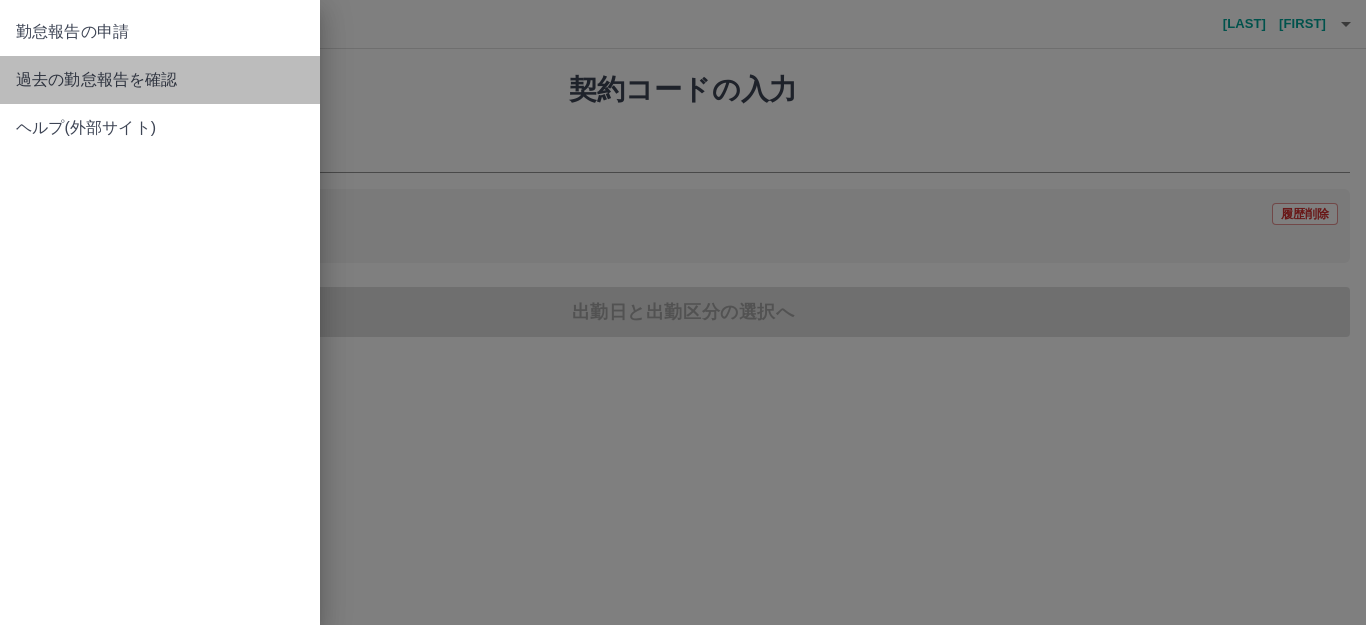 click on "過去の勤怠報告を確認" at bounding box center [160, 32] 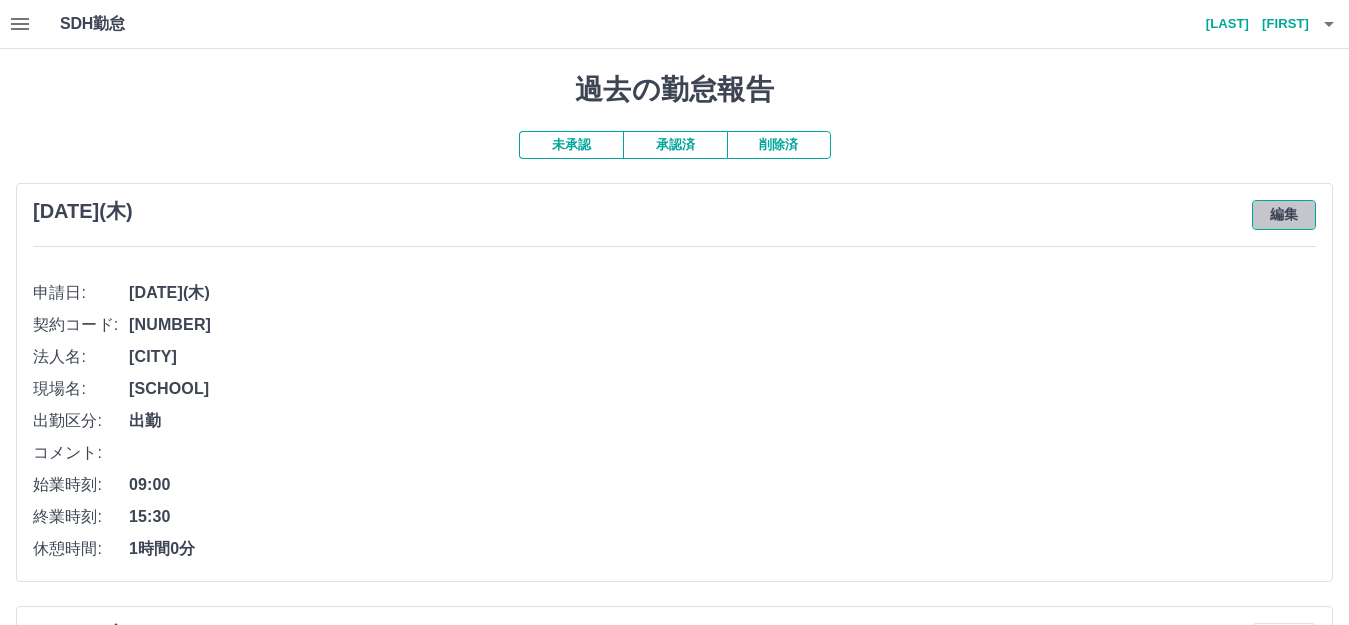 click on "編集" at bounding box center (1284, 215) 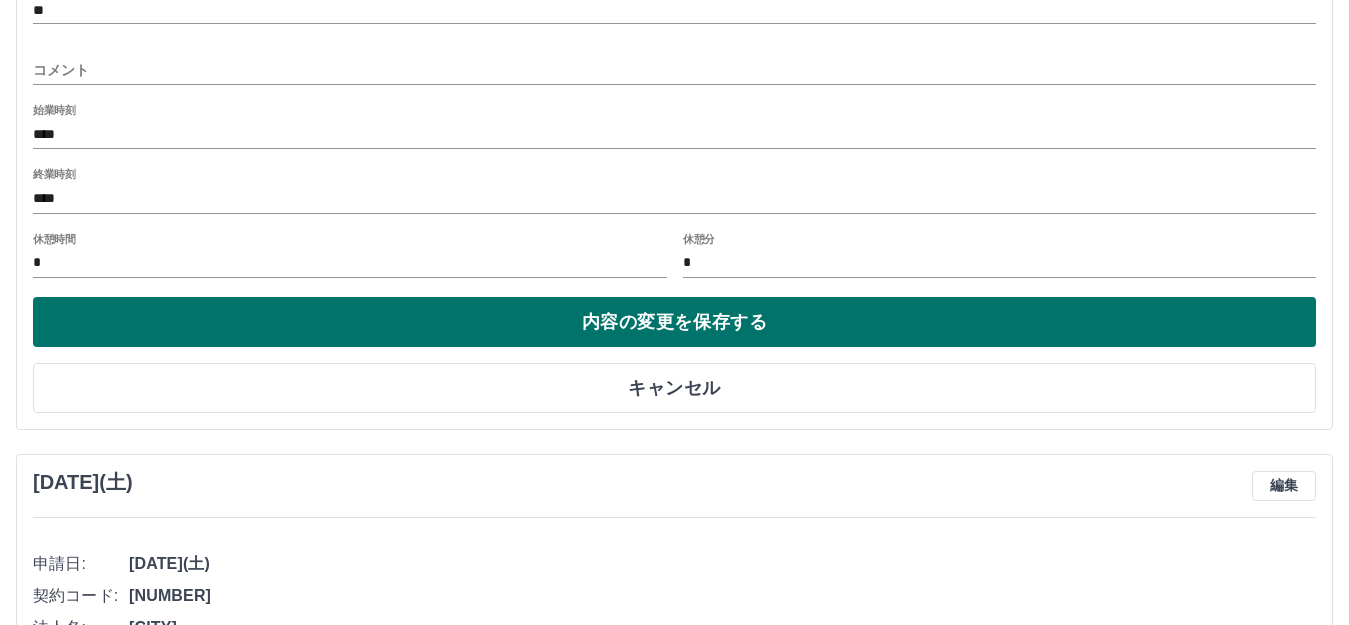 scroll, scrollTop: 500, scrollLeft: 0, axis: vertical 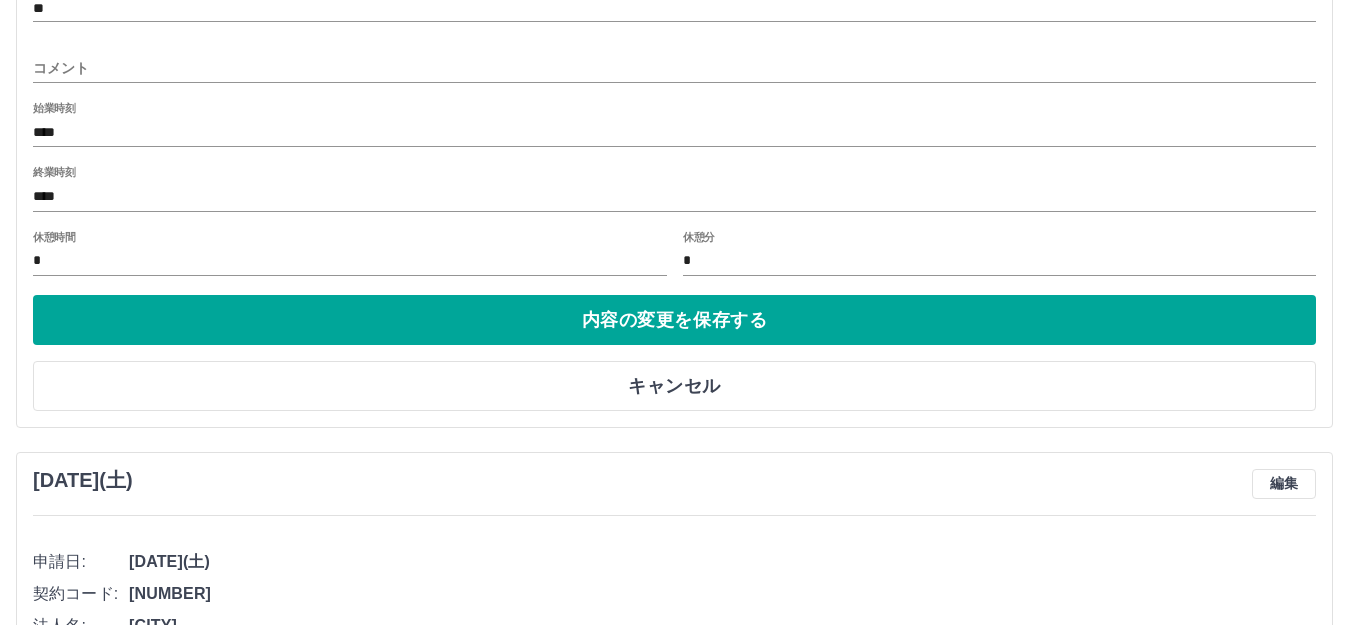 click on "****" at bounding box center (674, 196) 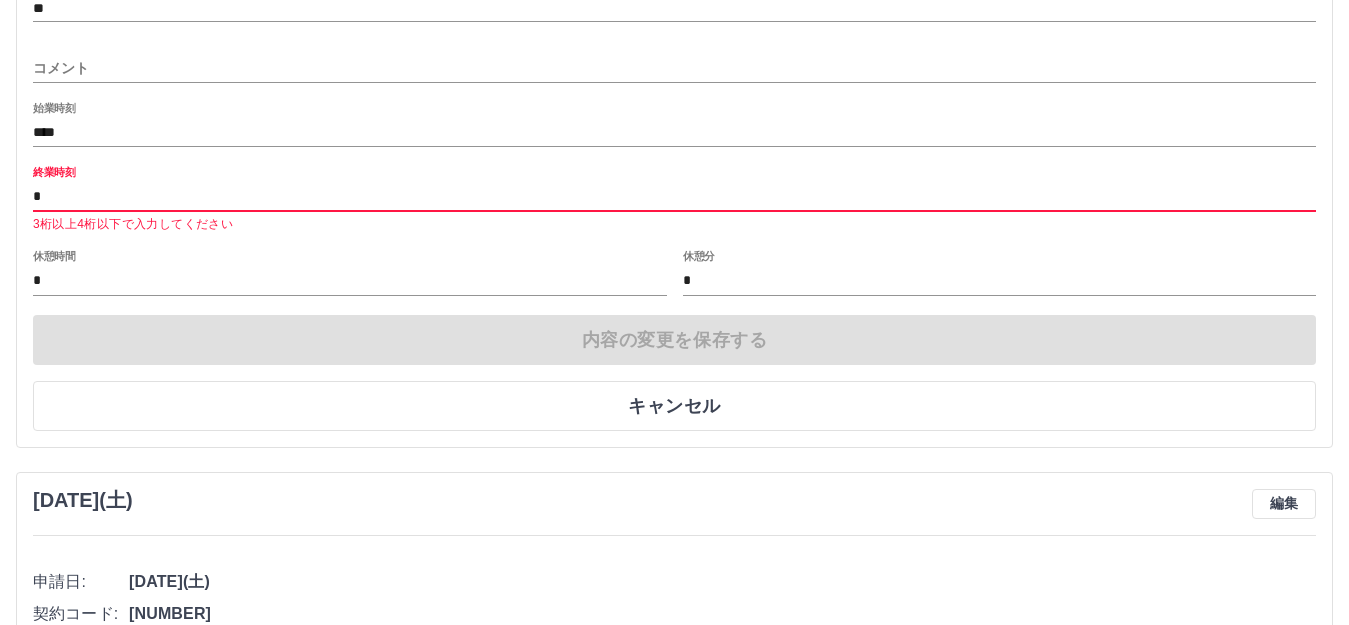 type on "****" 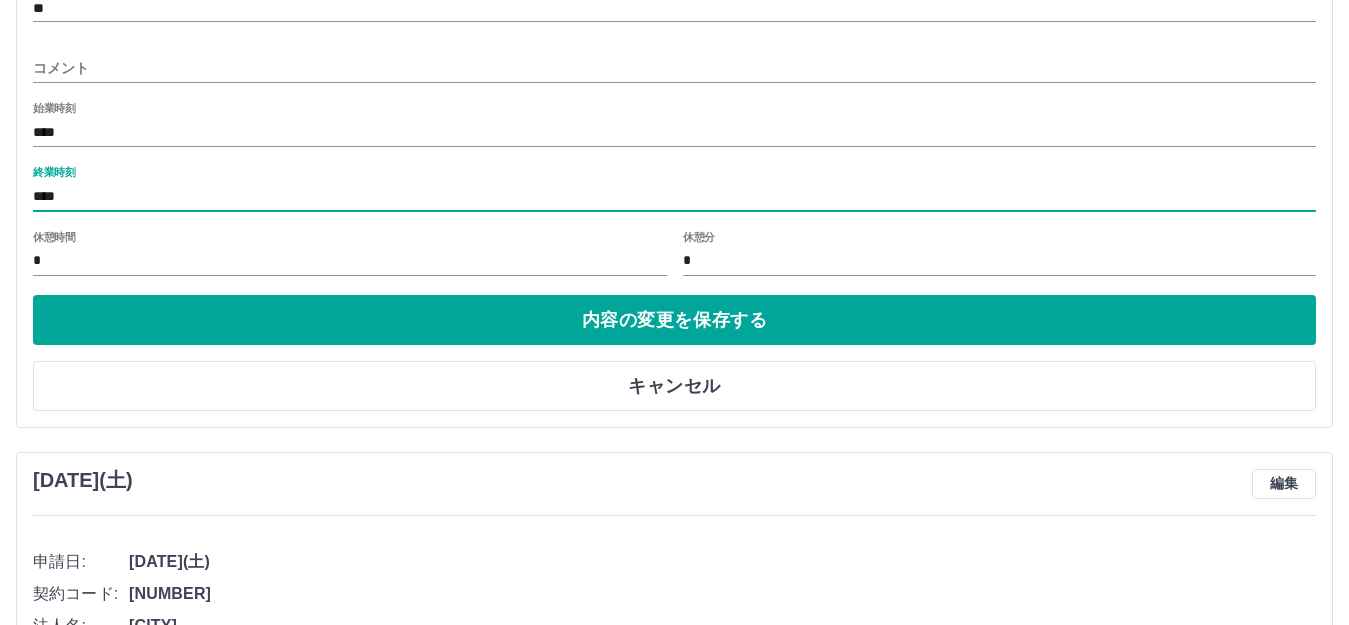 click on "*" at bounding box center (350, 261) 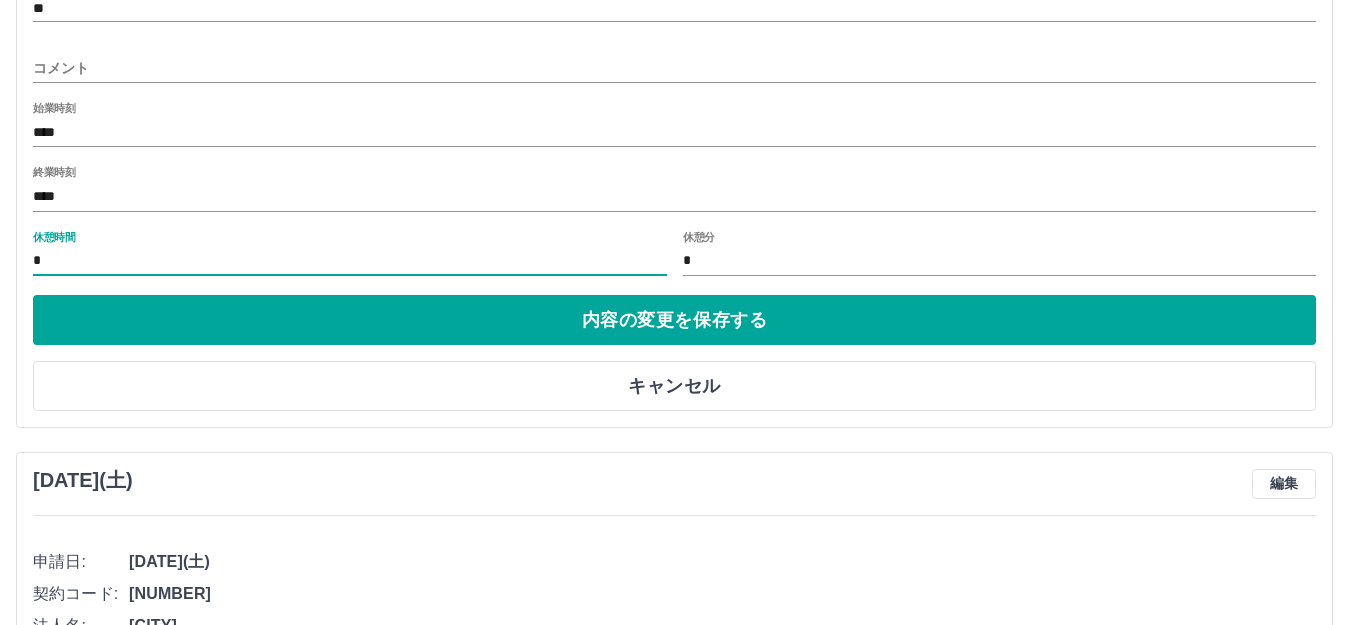 type on "*" 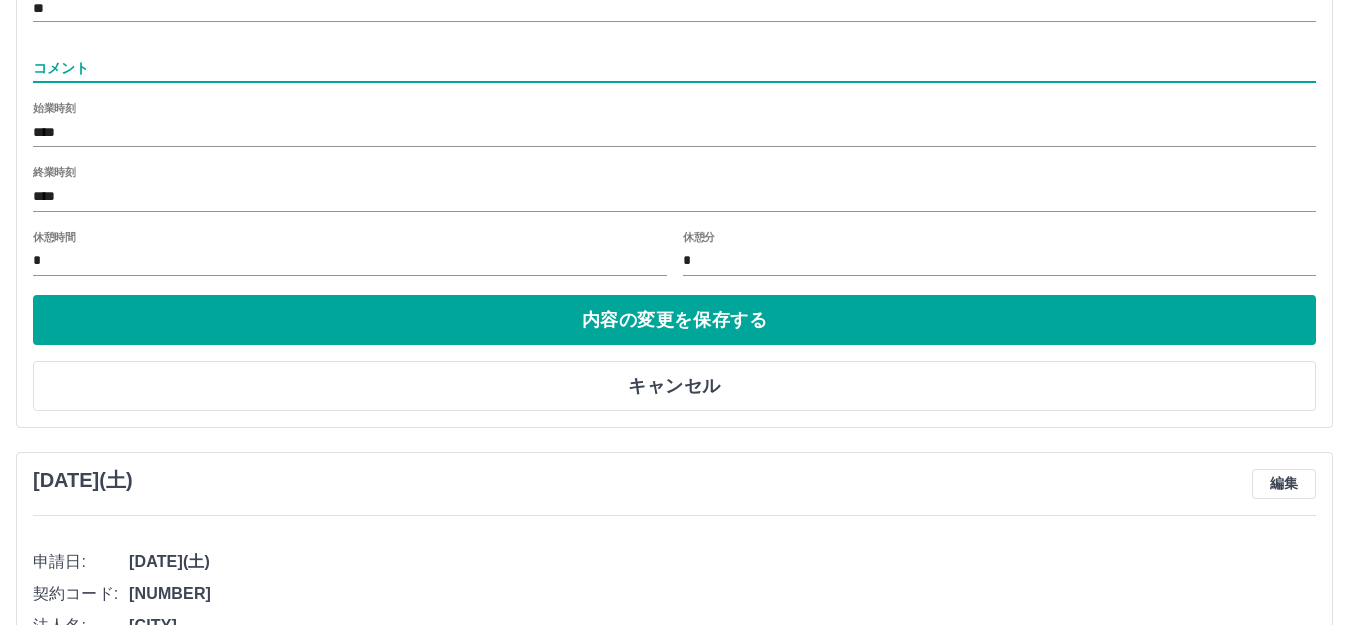 click on "コメント" at bounding box center (674, 68) 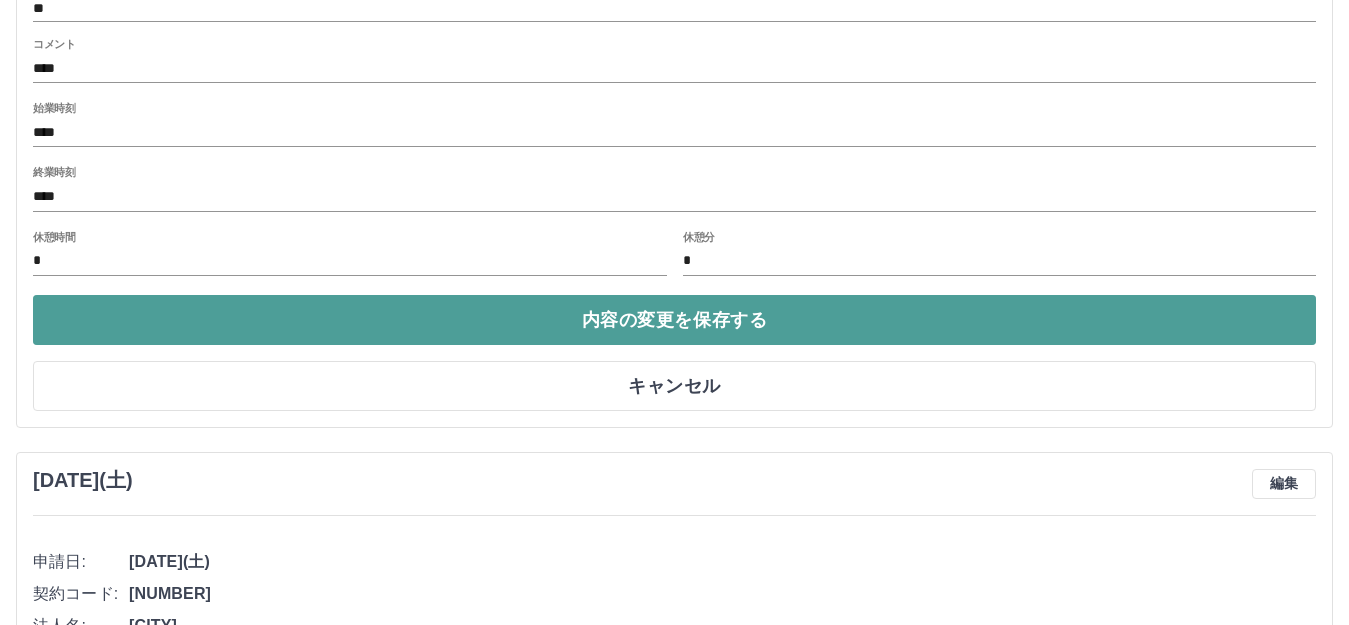 click on "内容の変更を保存する" at bounding box center (674, 320) 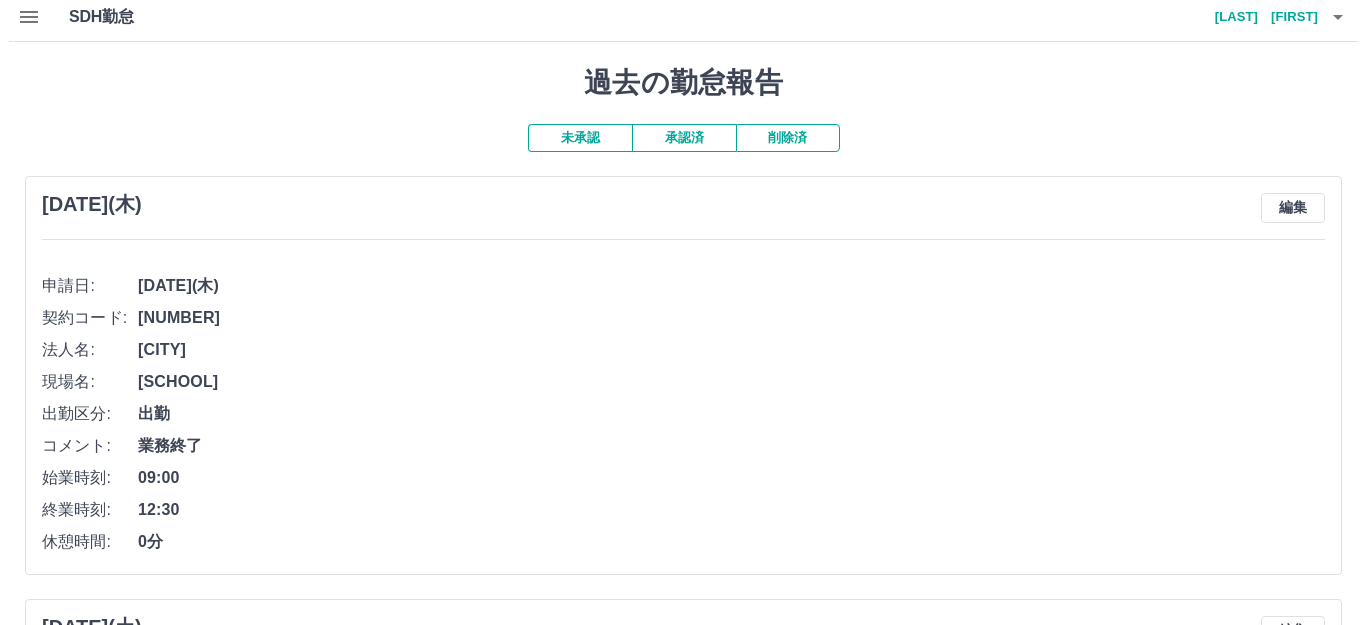 scroll, scrollTop: 0, scrollLeft: 0, axis: both 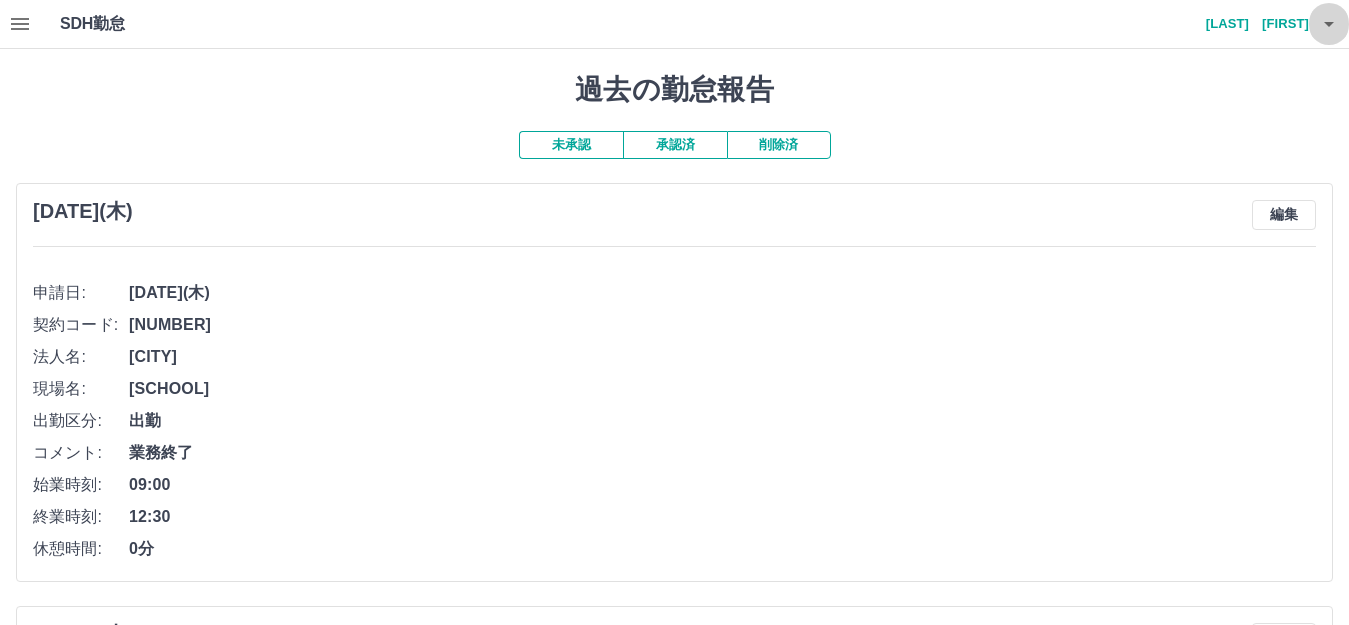 click at bounding box center (1329, 24) 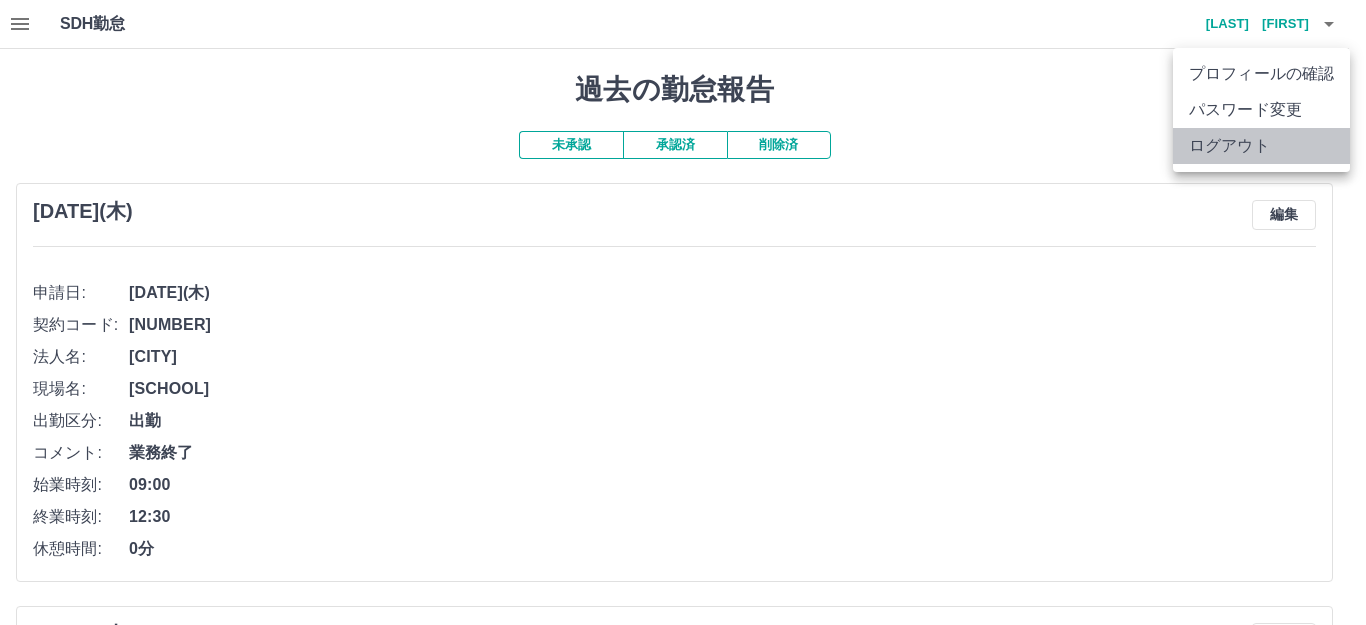 click on "ログアウト" at bounding box center [1261, 146] 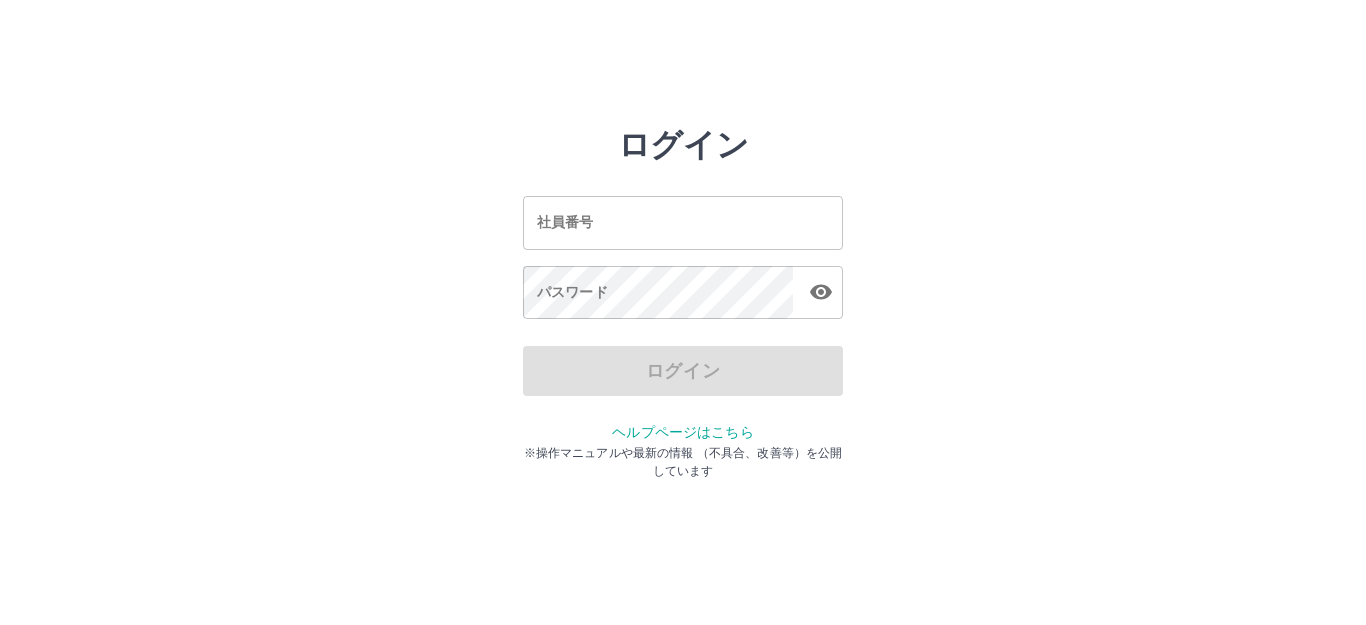 scroll, scrollTop: 0, scrollLeft: 0, axis: both 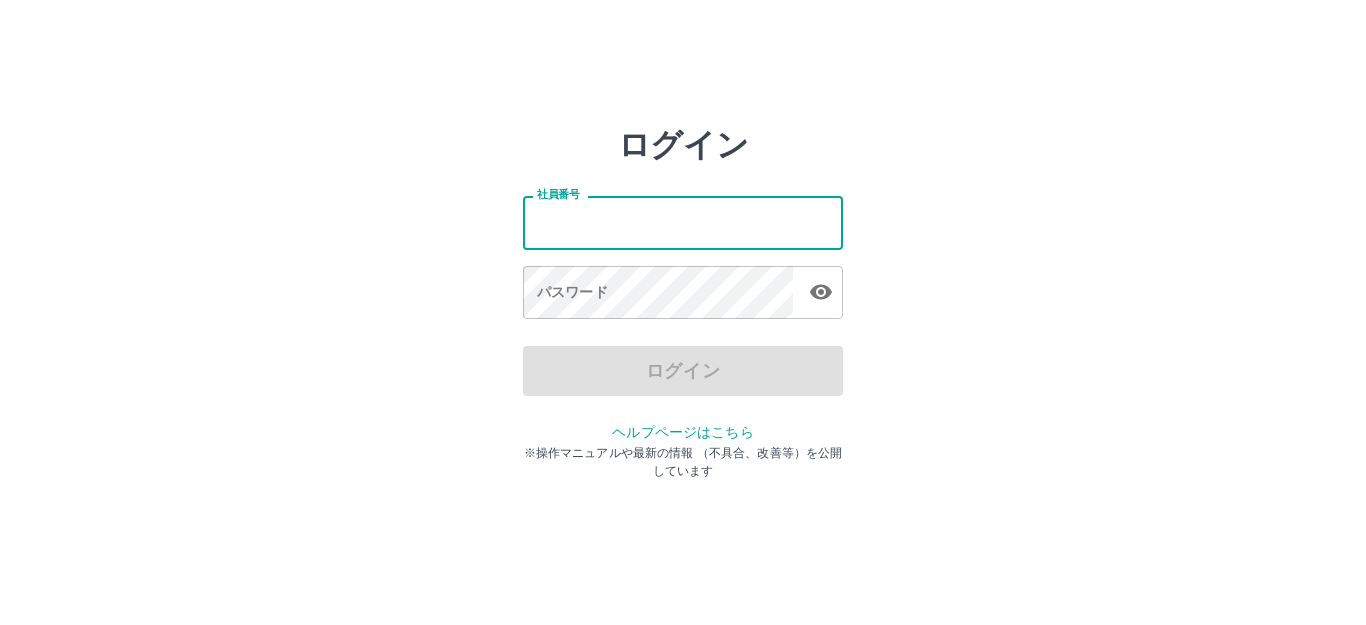 click on "社員番号" at bounding box center (683, 222) 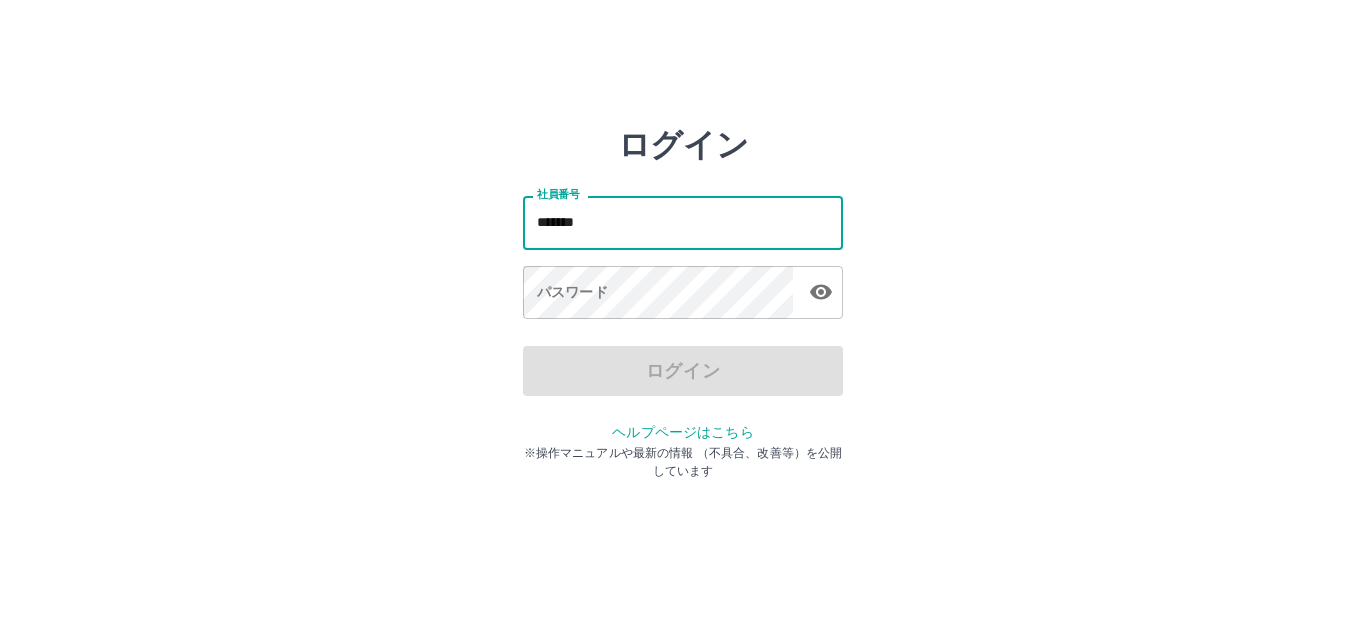 type on "*******" 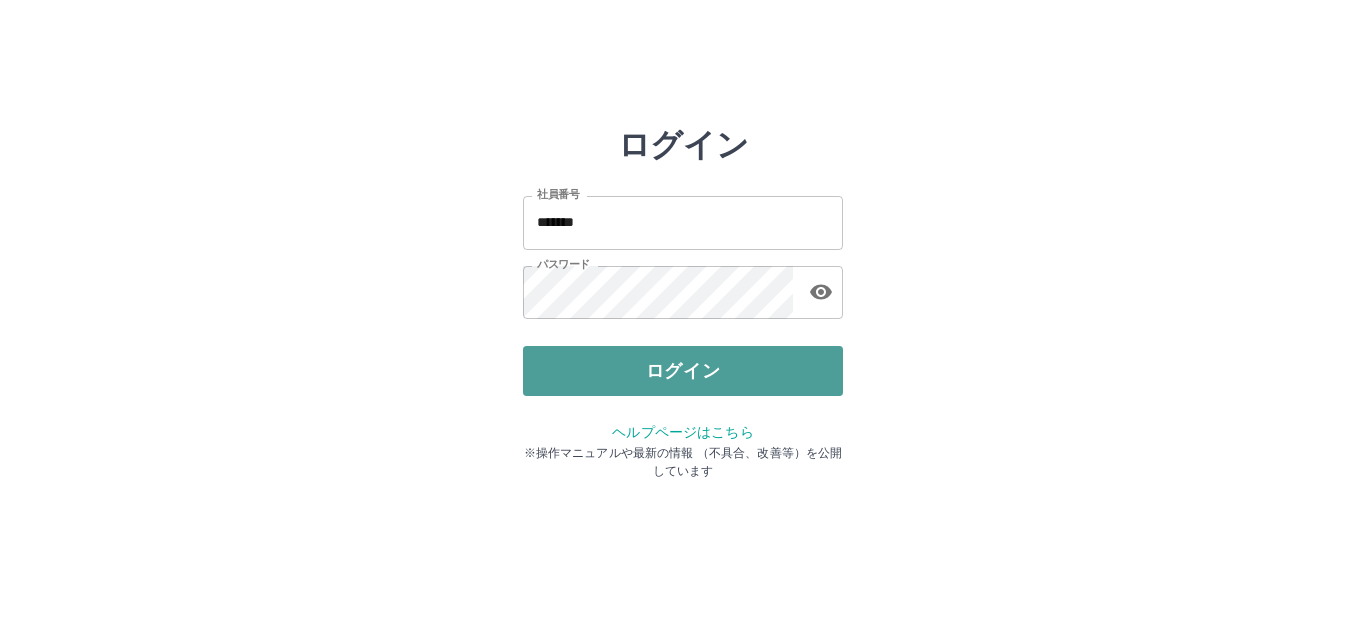 click on "ログイン" at bounding box center [683, 371] 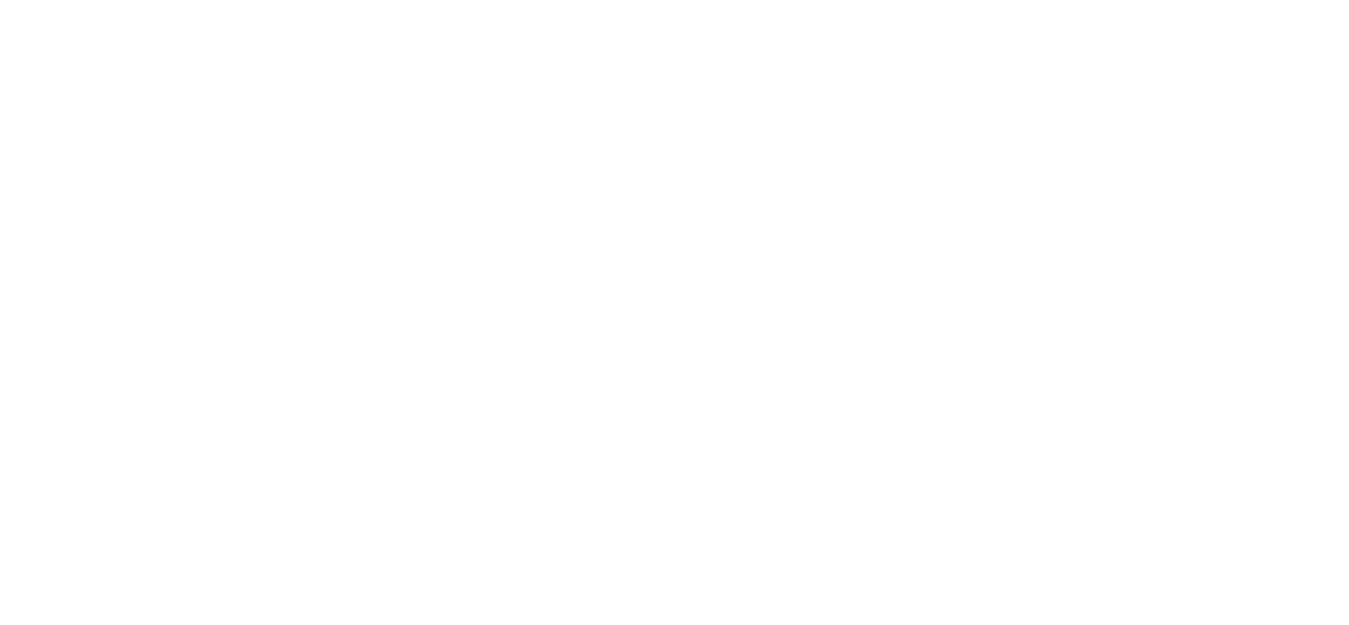 scroll, scrollTop: 0, scrollLeft: 0, axis: both 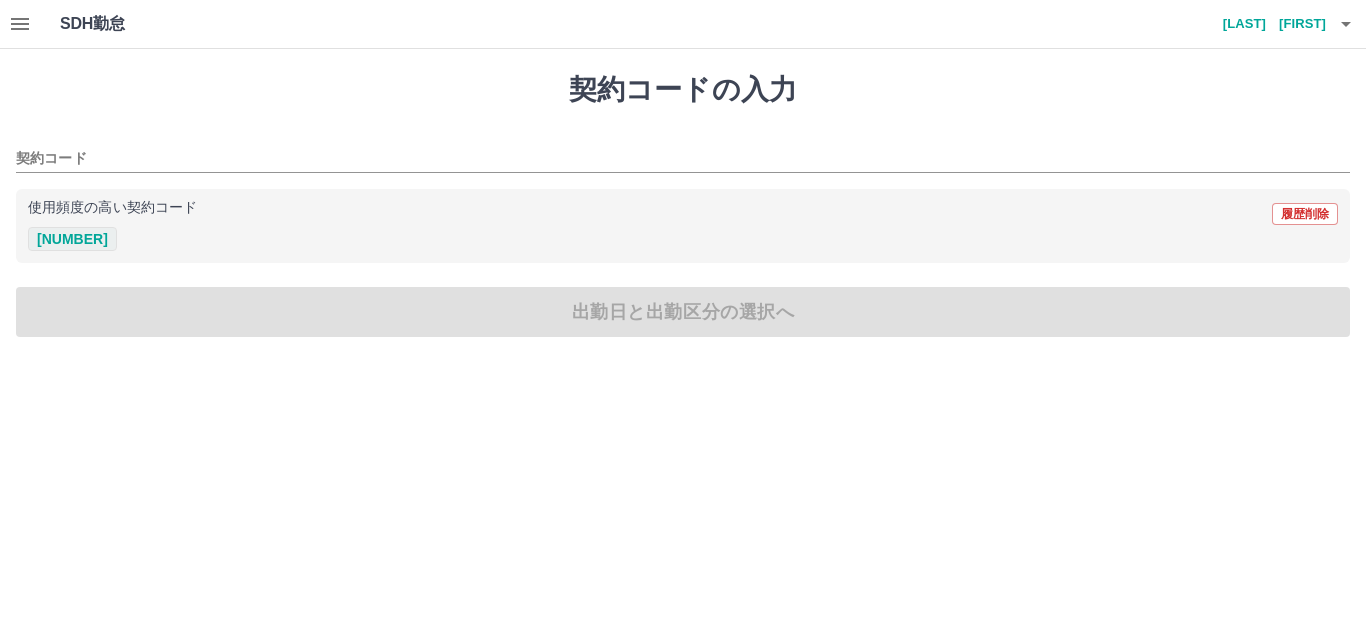 click on "39826002" at bounding box center (72, 239) 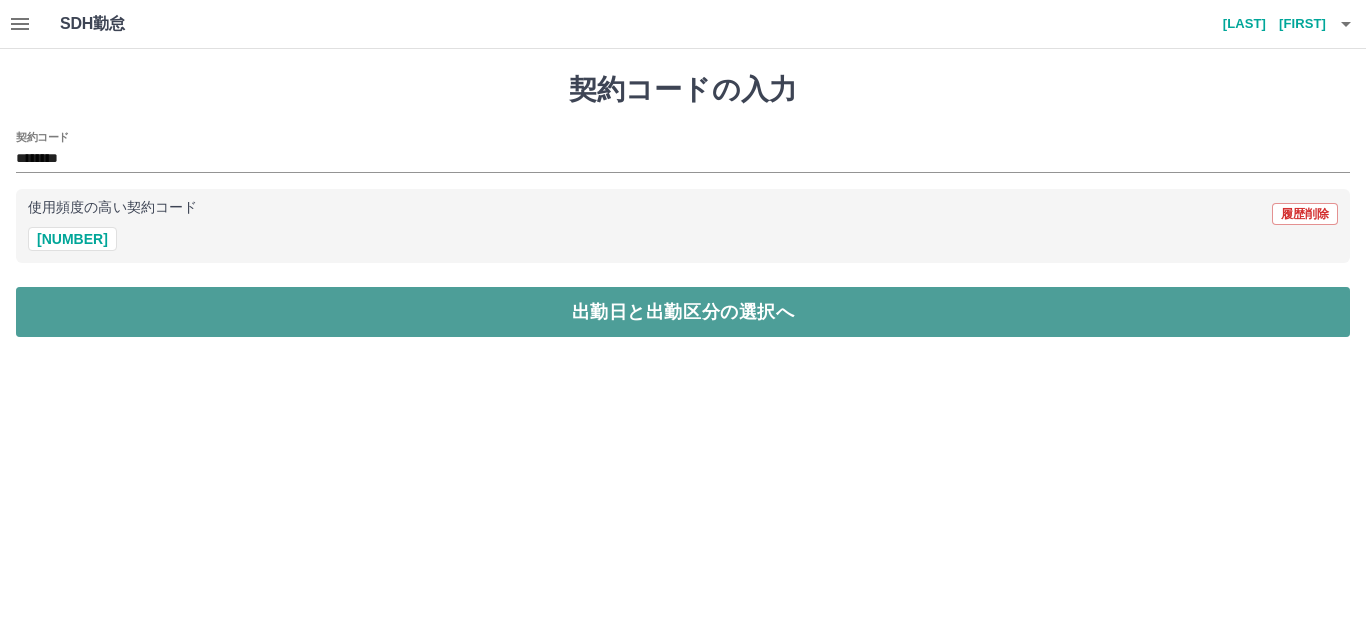 click on "出勤日と出勤区分の選択へ" at bounding box center [683, 312] 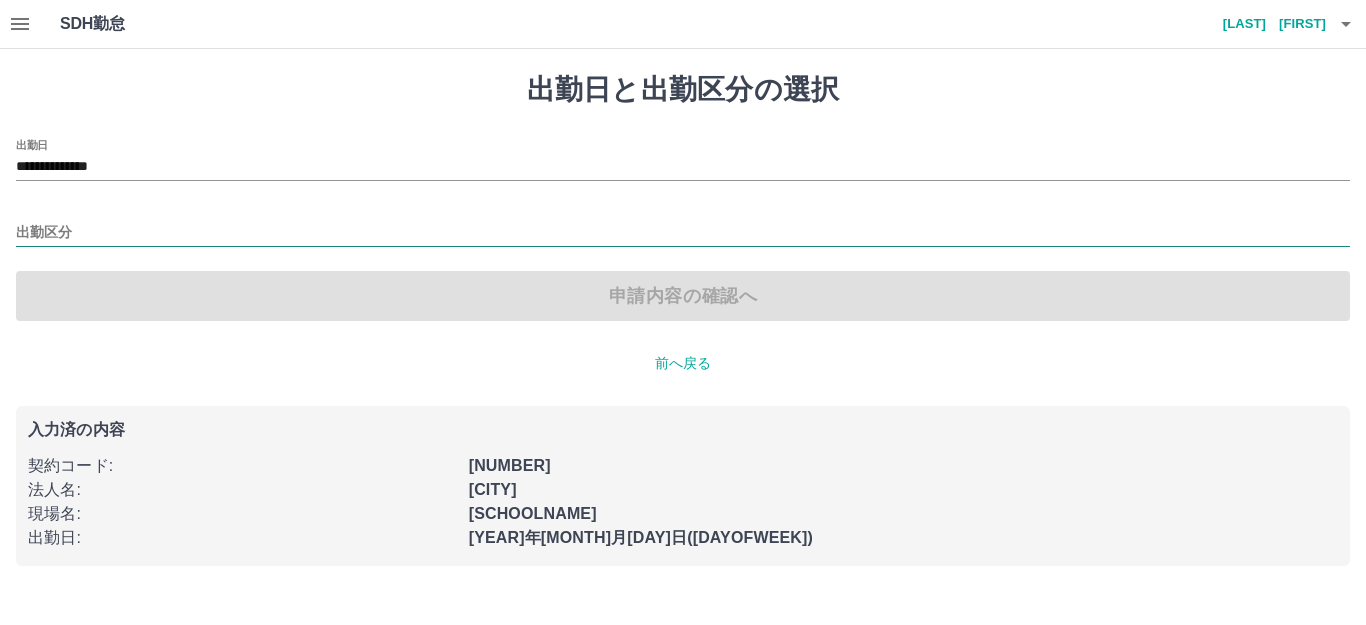 click on "出勤区分" at bounding box center (683, 233) 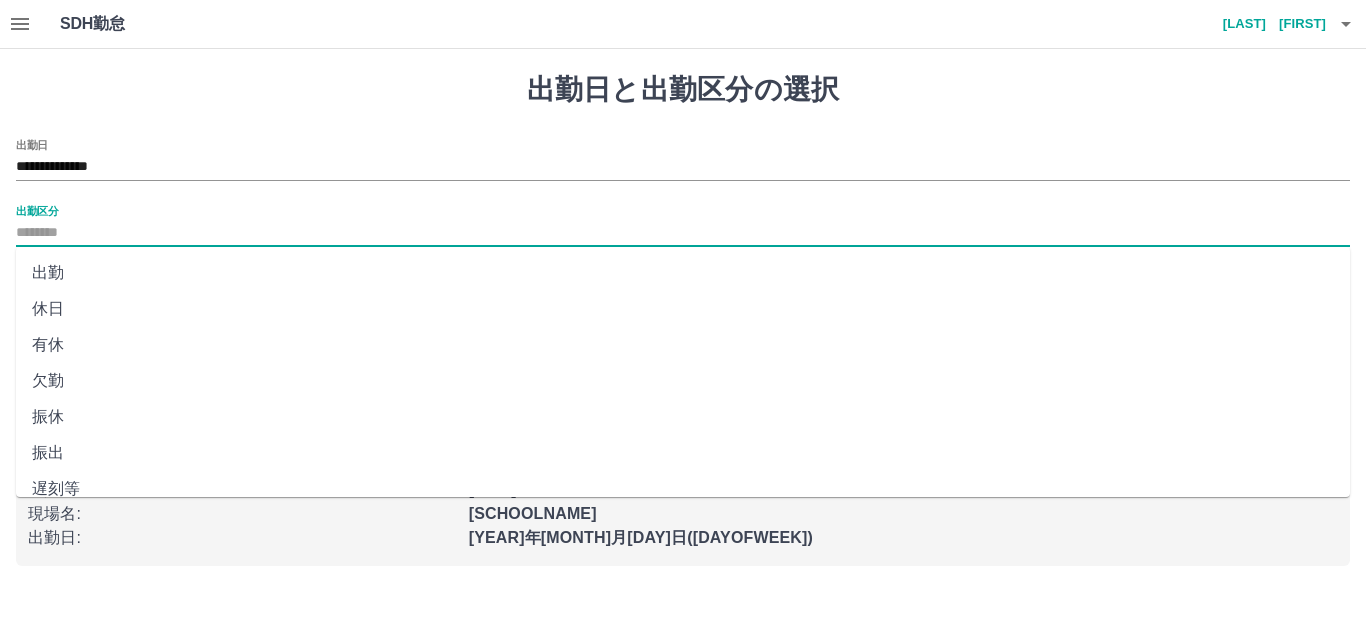 click on "出勤" at bounding box center [683, 273] 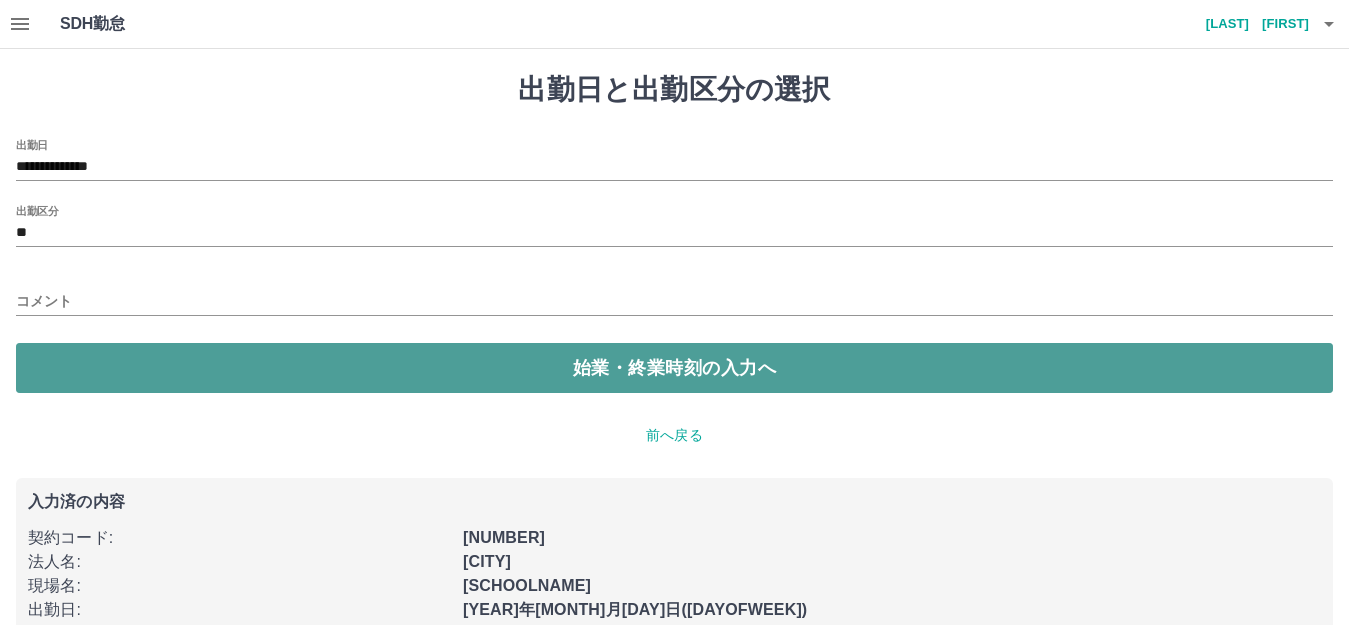 click on "始業・終業時刻の入力へ" at bounding box center [674, 368] 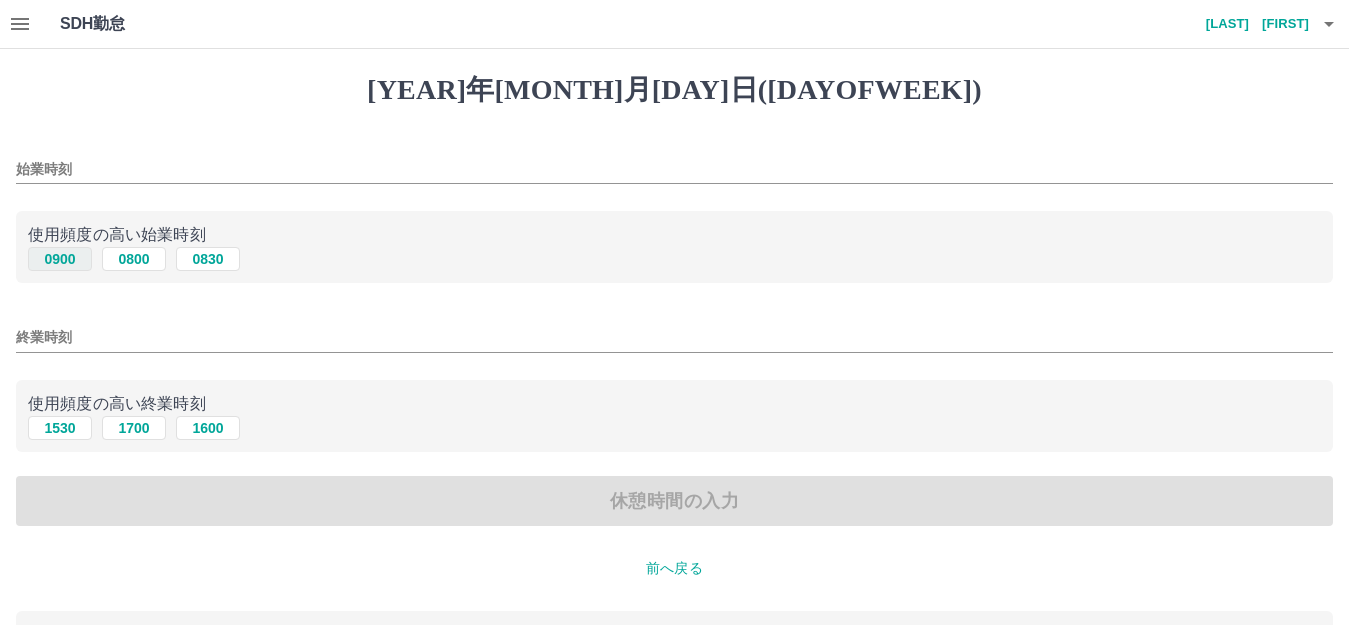 click on "0900" at bounding box center [60, 259] 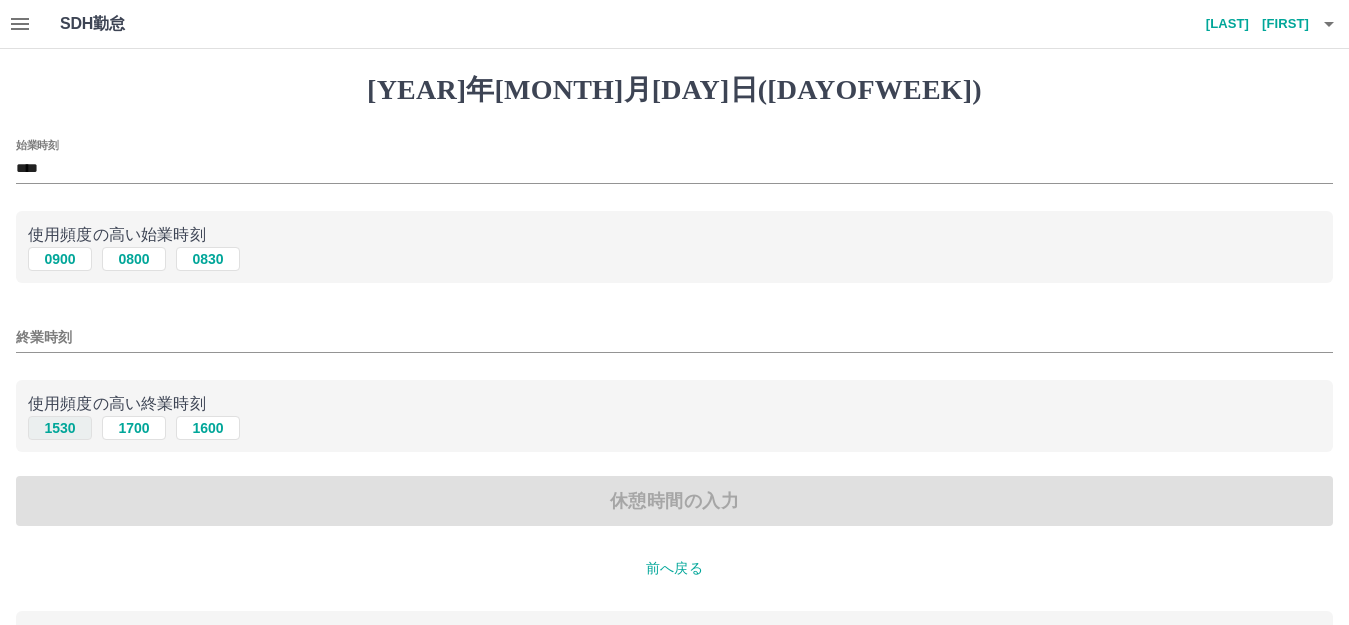 click on "1530" at bounding box center (60, 259) 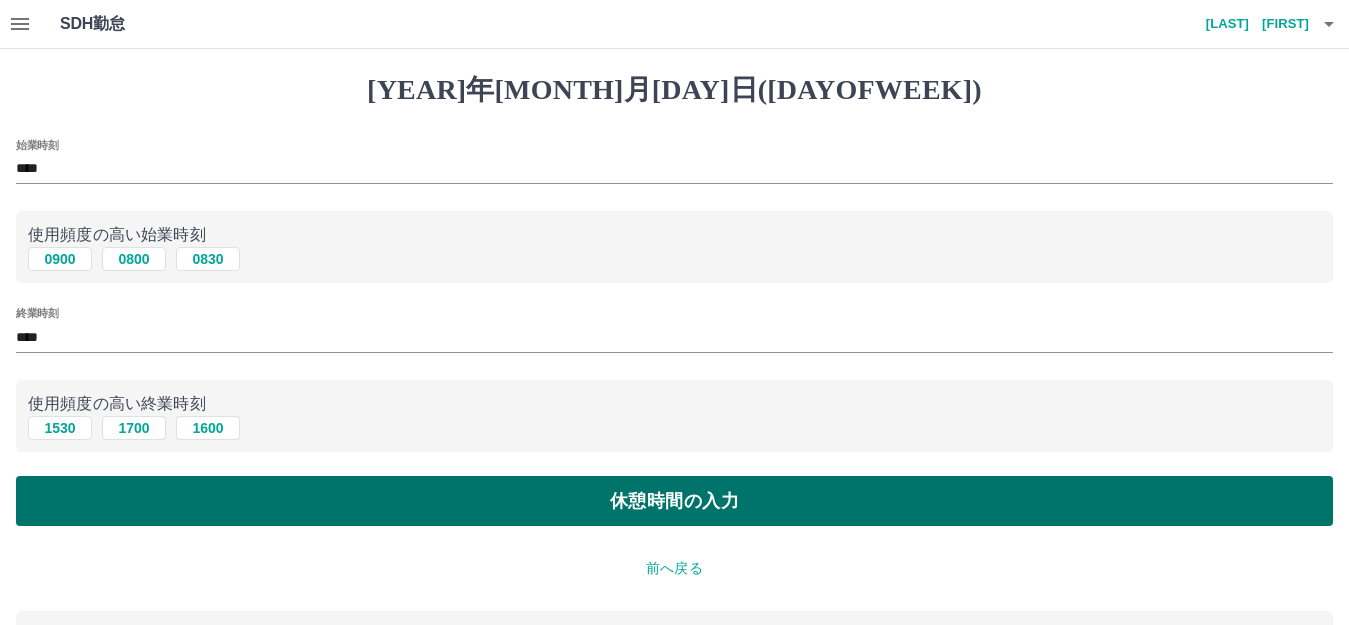 click on "休憩時間の入力" at bounding box center (674, 501) 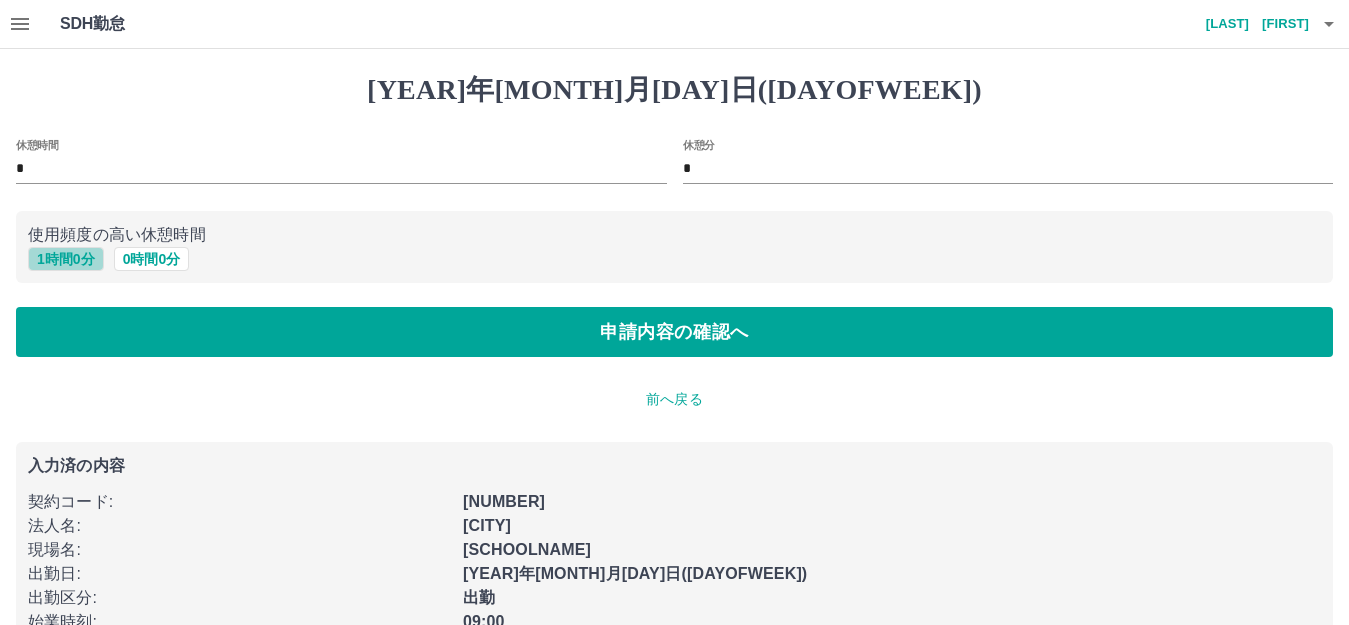 click on "1 時間 0 分" at bounding box center (66, 259) 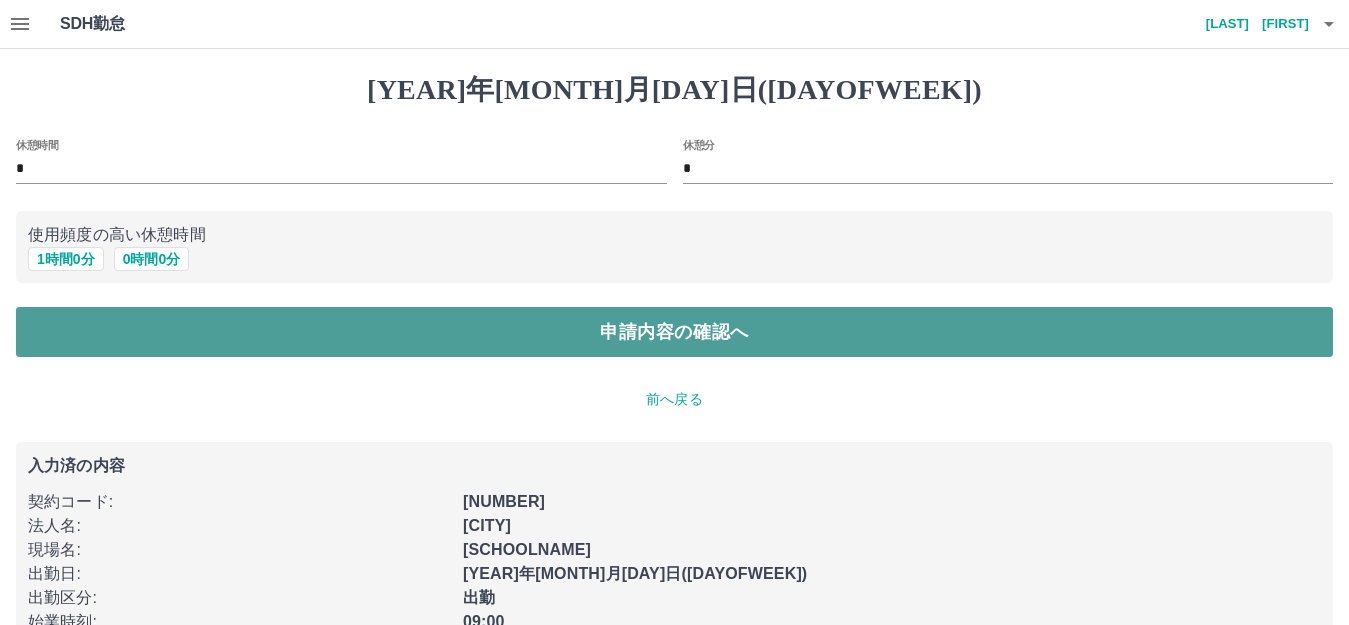 click on "申請内容の確認へ" at bounding box center [674, 332] 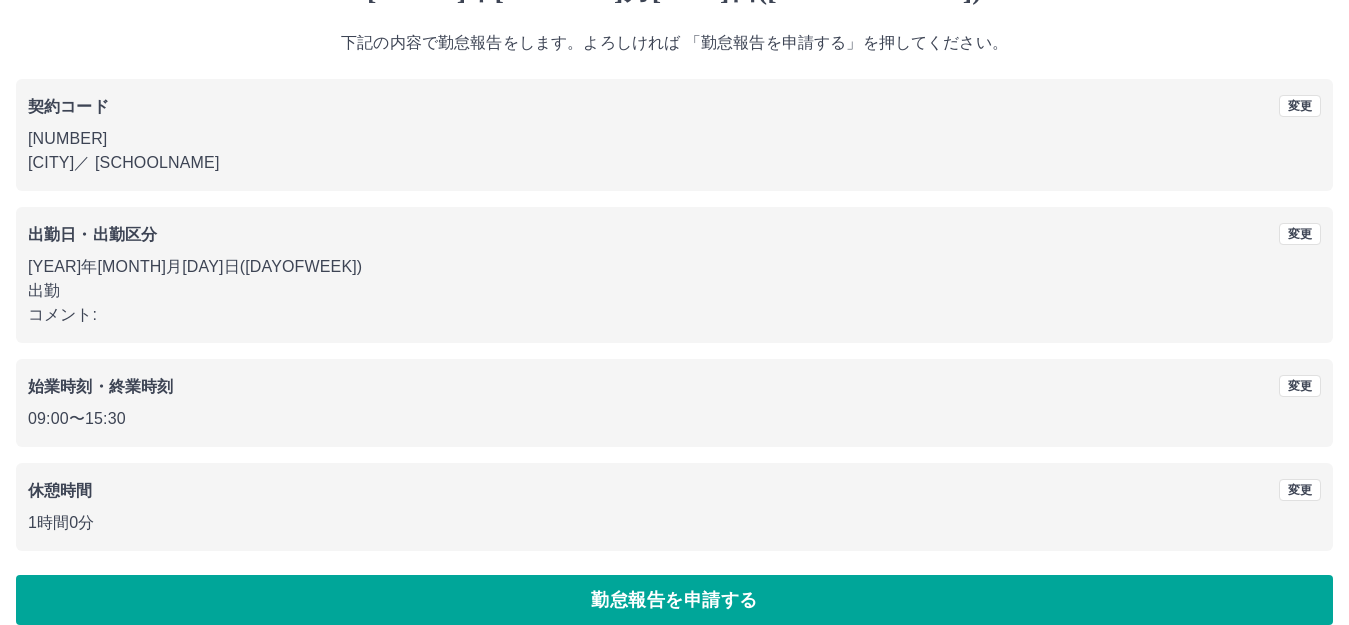 scroll, scrollTop: 124, scrollLeft: 0, axis: vertical 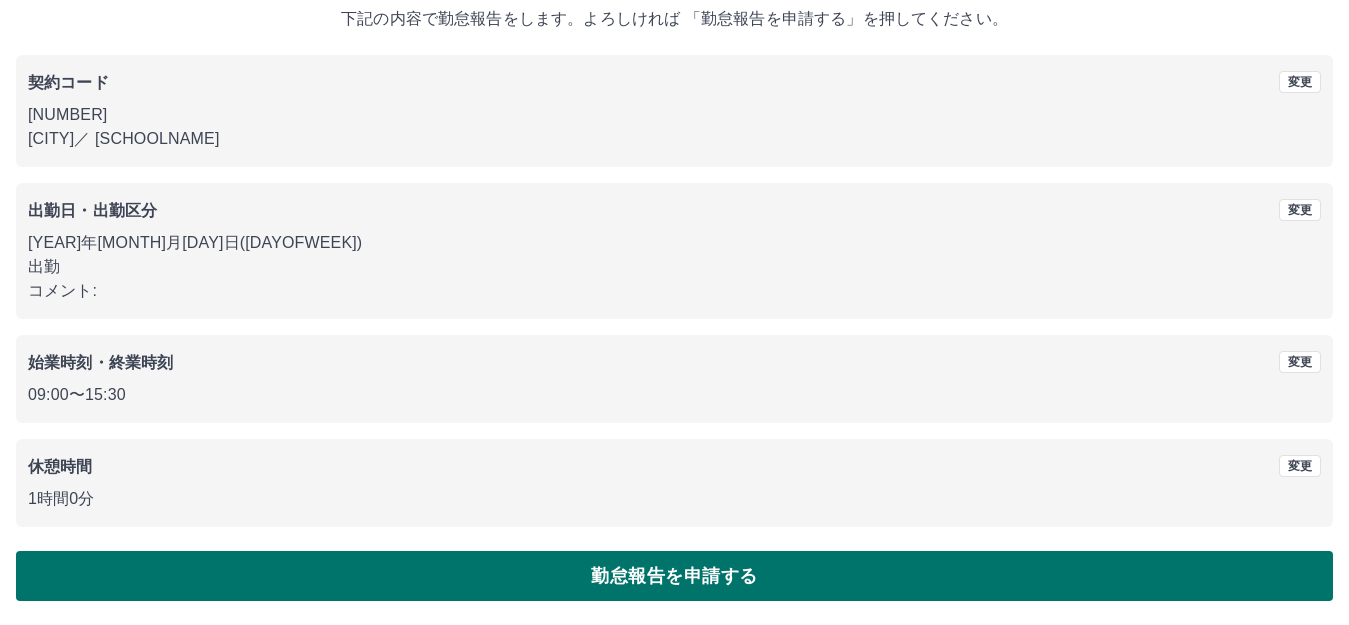 click on "勤怠報告を申請する" at bounding box center [674, 576] 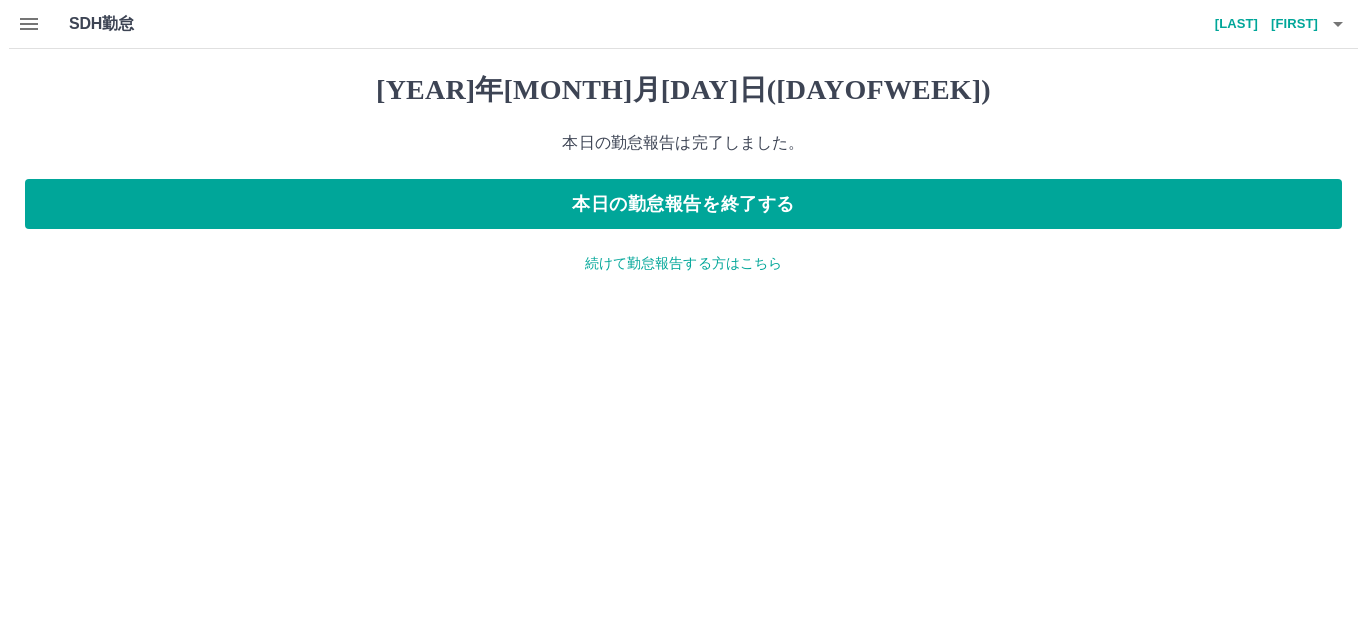 scroll, scrollTop: 0, scrollLeft: 0, axis: both 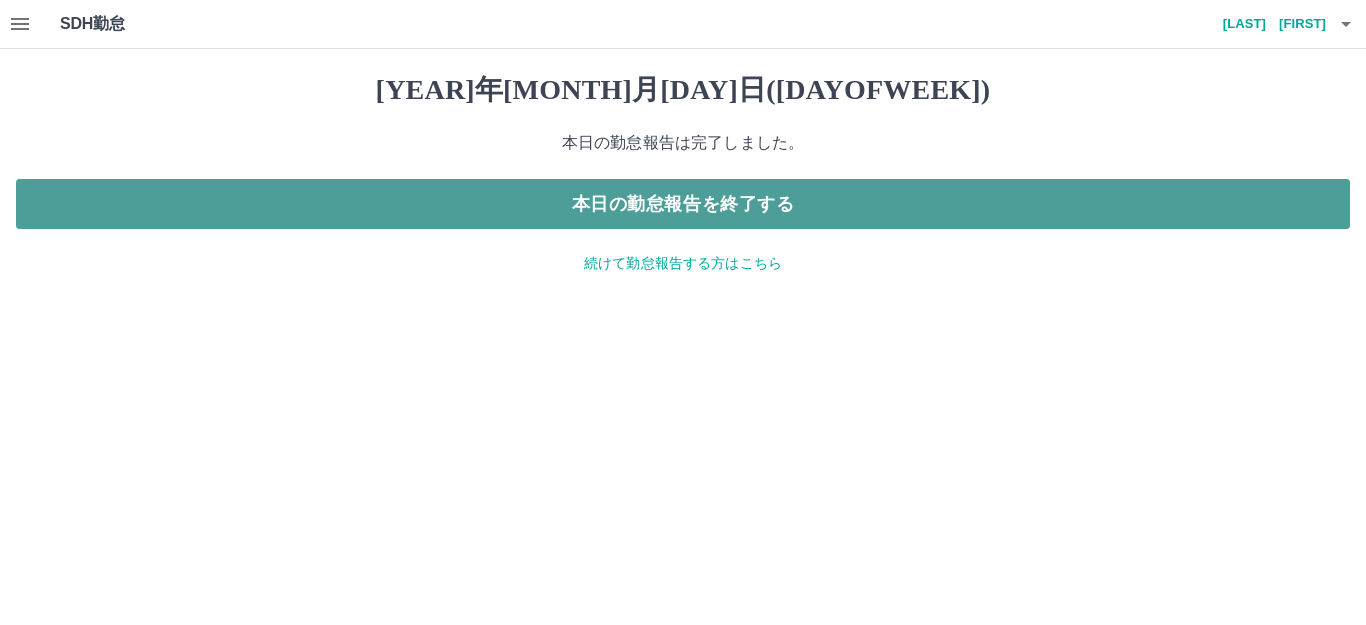click on "本日の勤怠報告を終了する" at bounding box center (683, 204) 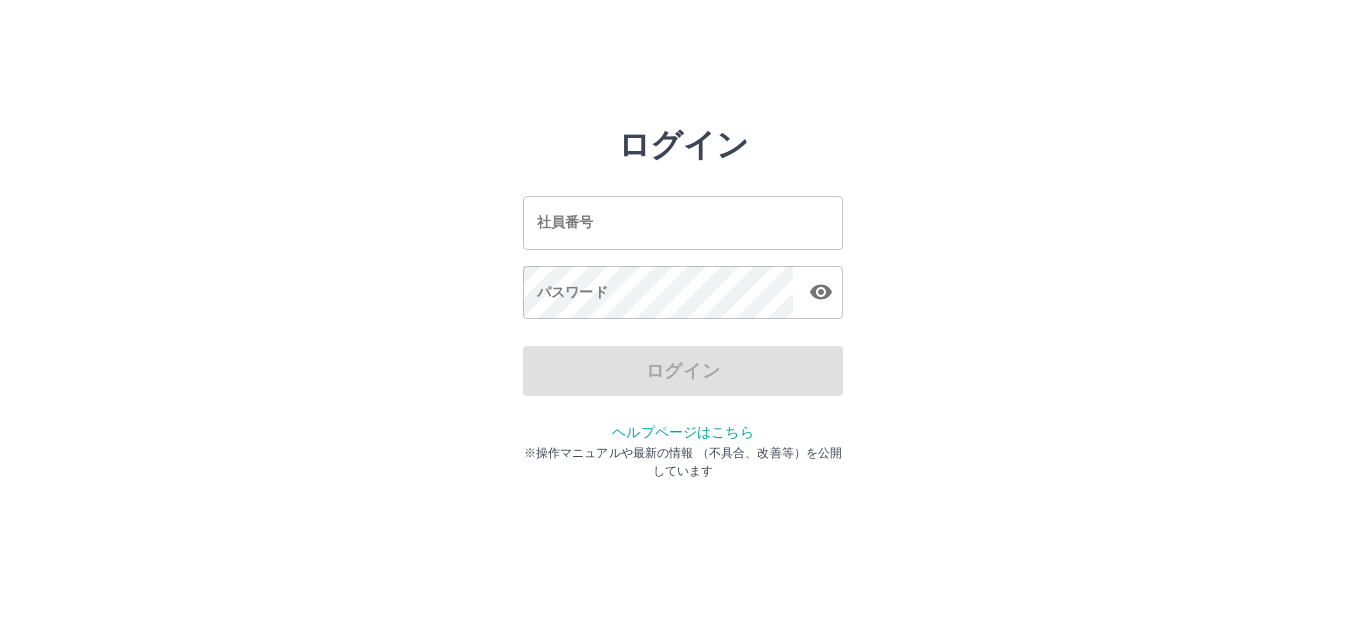 scroll, scrollTop: 0, scrollLeft: 0, axis: both 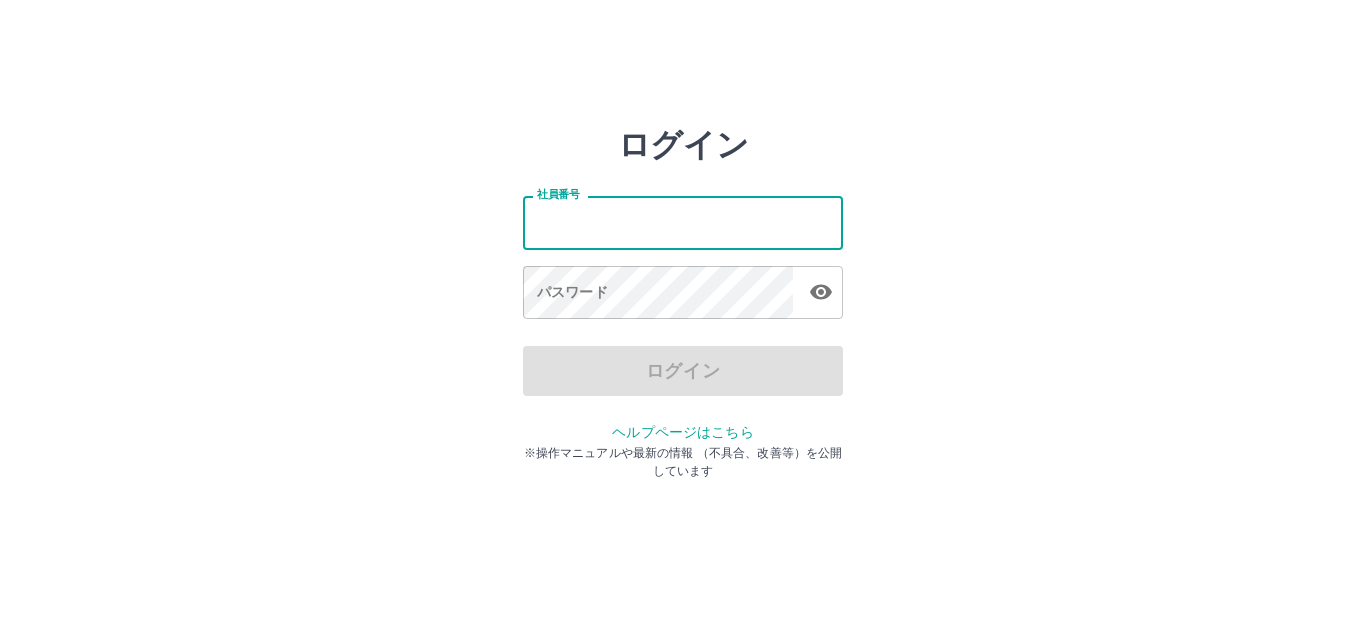 click on "社員番号" at bounding box center (683, 222) 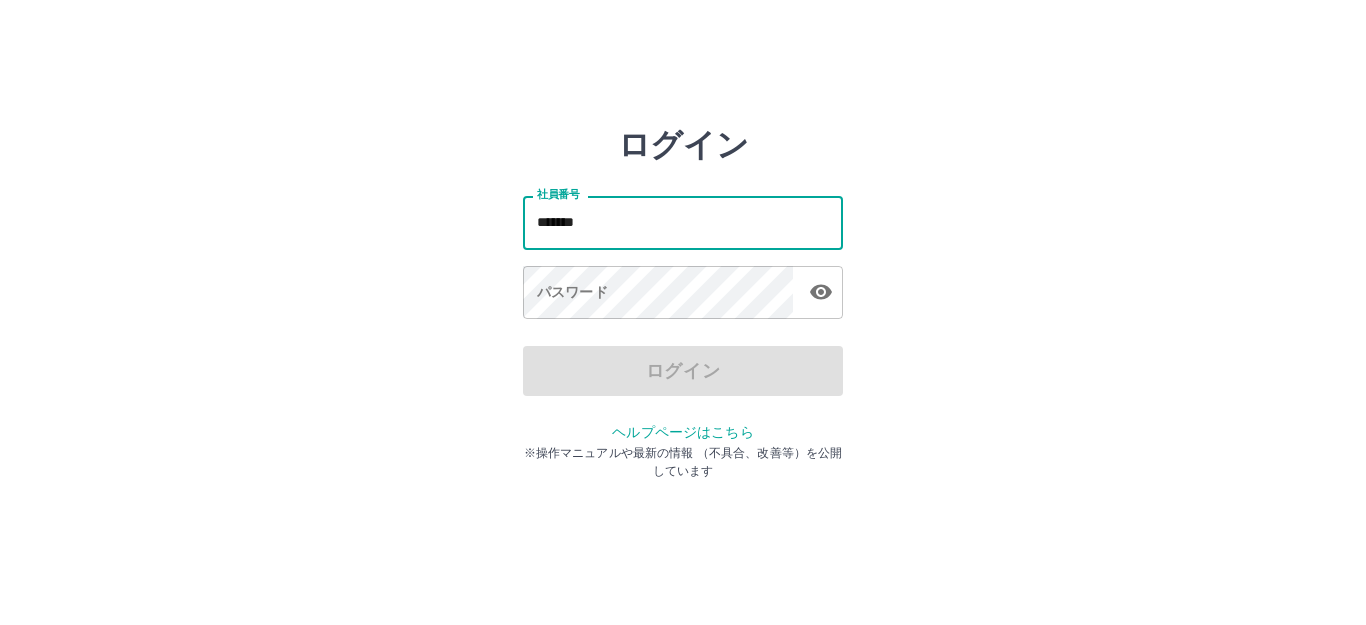 type on "*******" 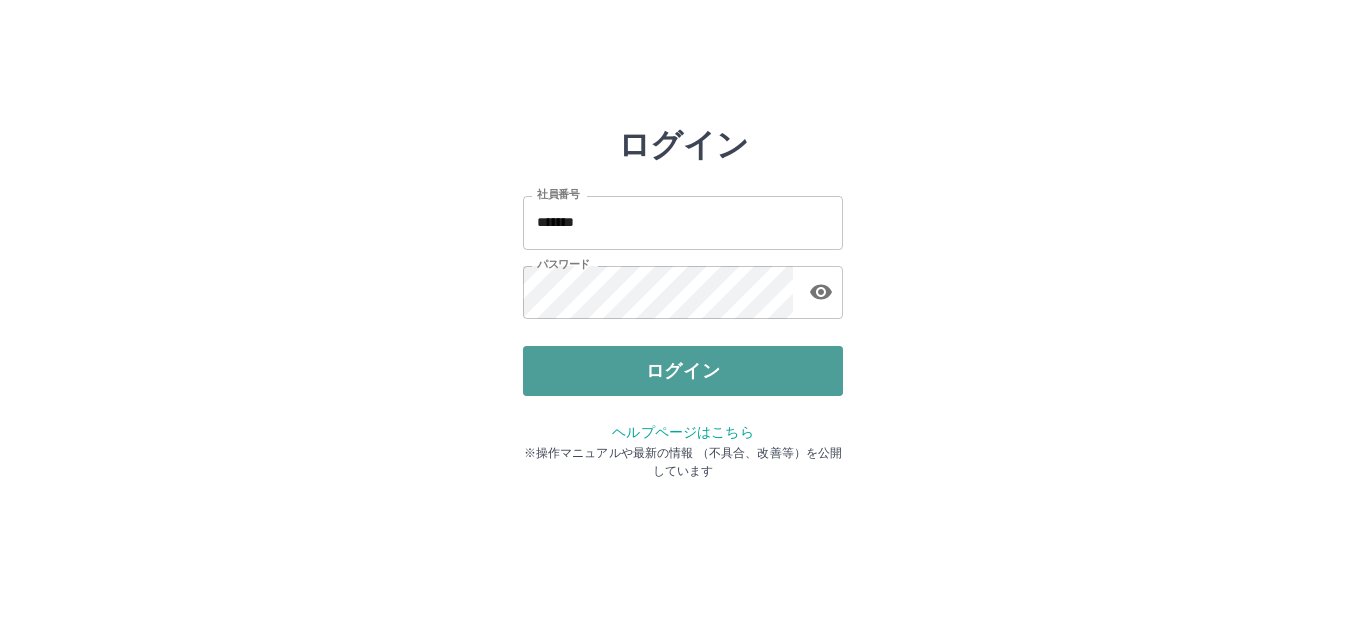 click on "ログイン" at bounding box center [683, 371] 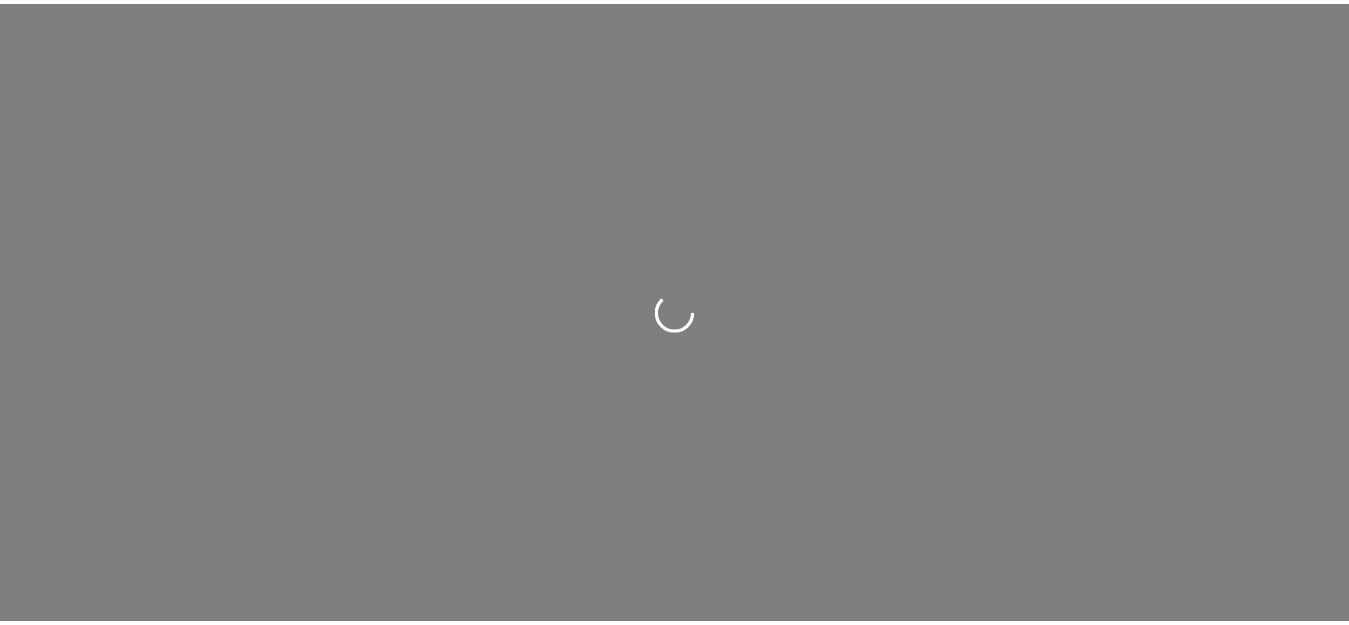 scroll, scrollTop: 0, scrollLeft: 0, axis: both 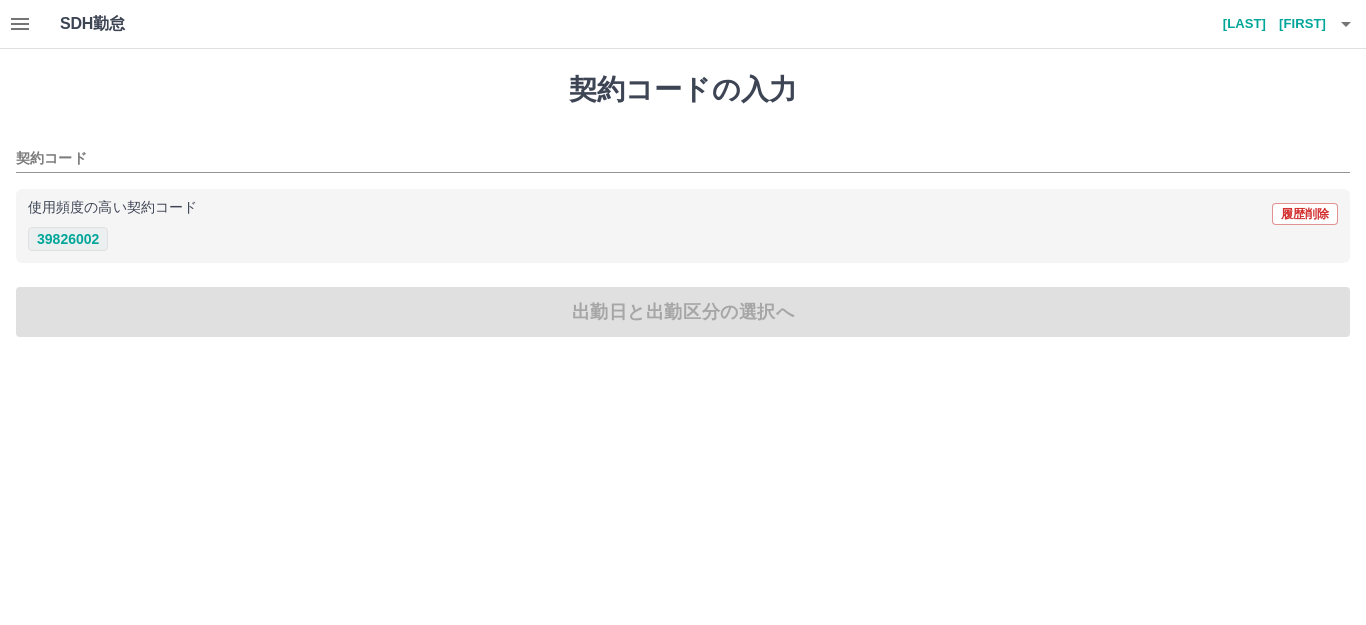 click on "39826002" at bounding box center (68, 239) 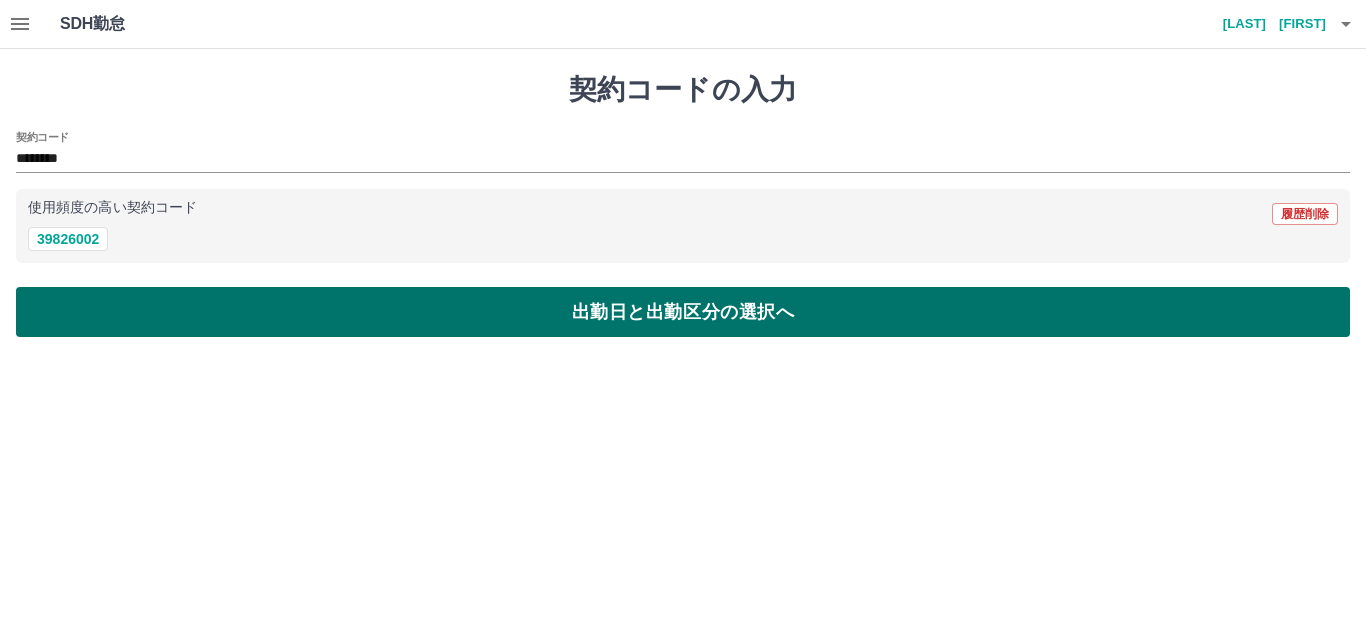 click on "出勤日と出勤区分の選択へ" at bounding box center (683, 312) 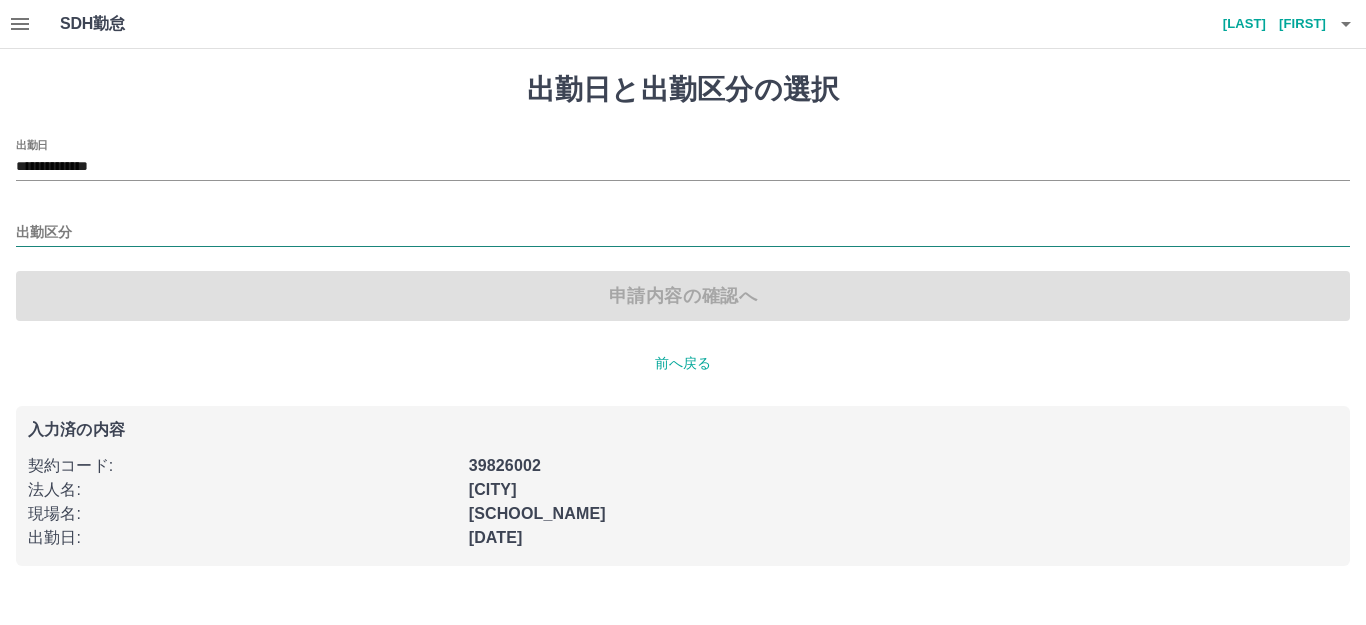 click on "出勤区分" at bounding box center [683, 233] 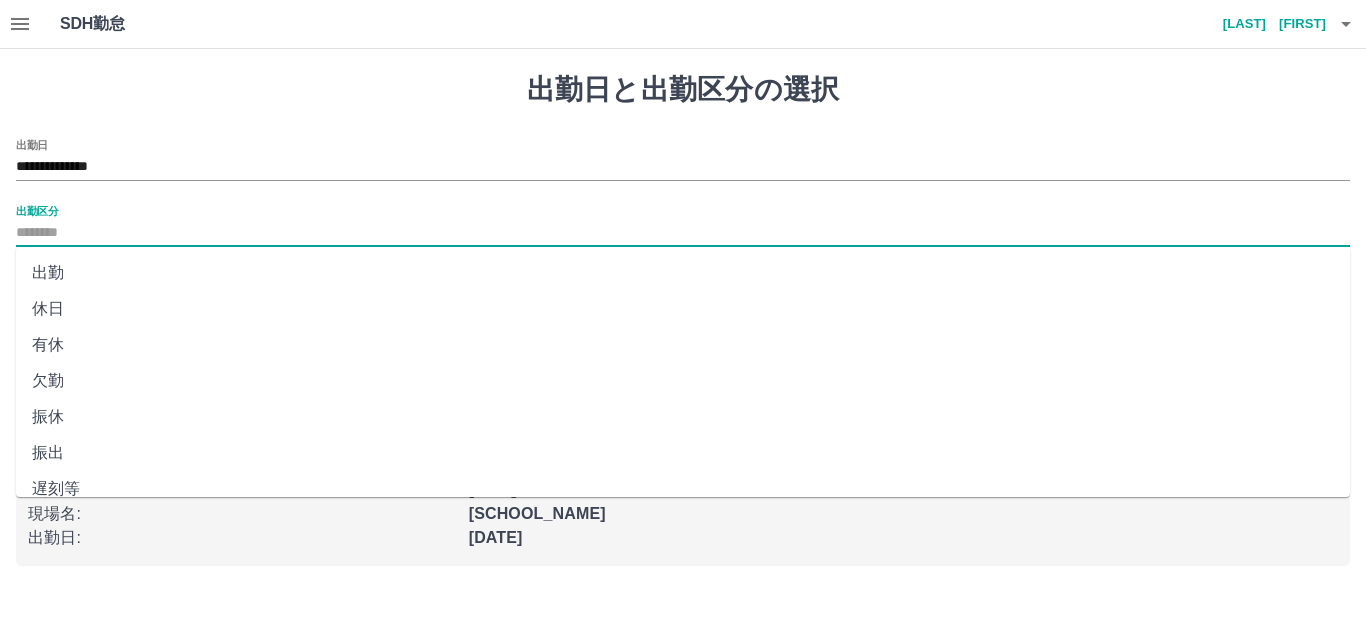 click on "出勤" at bounding box center [683, 273] 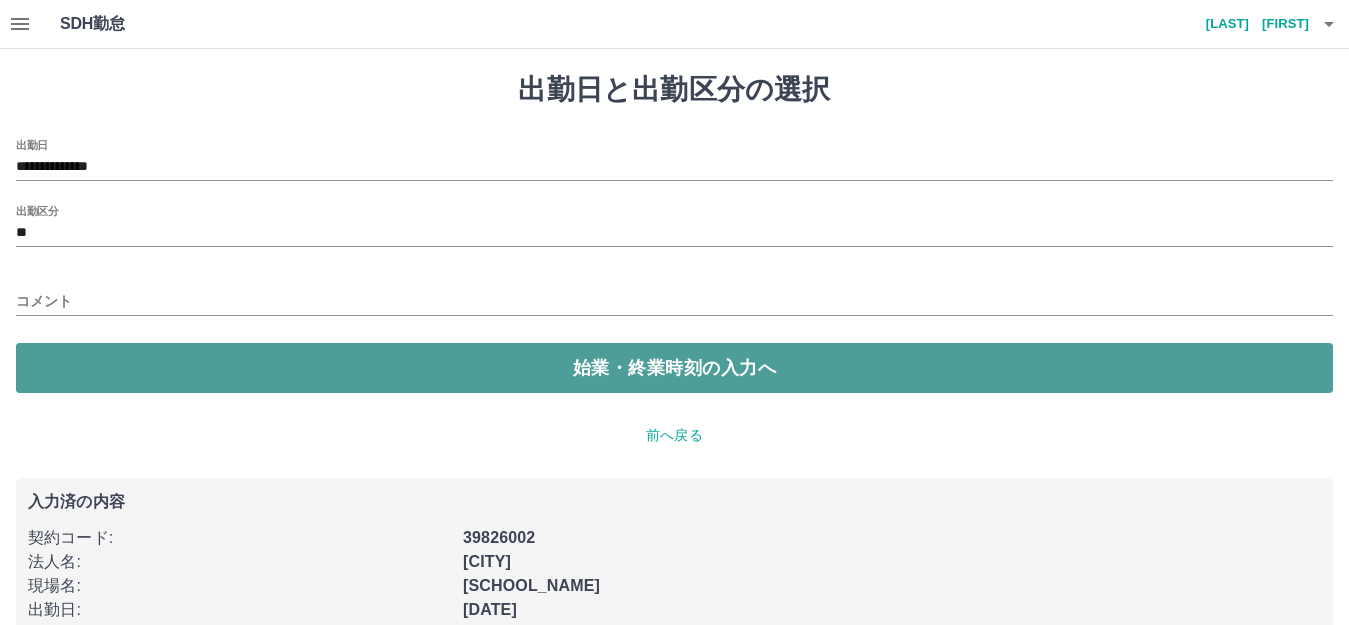 click on "始業・終業時刻の入力へ" at bounding box center [674, 368] 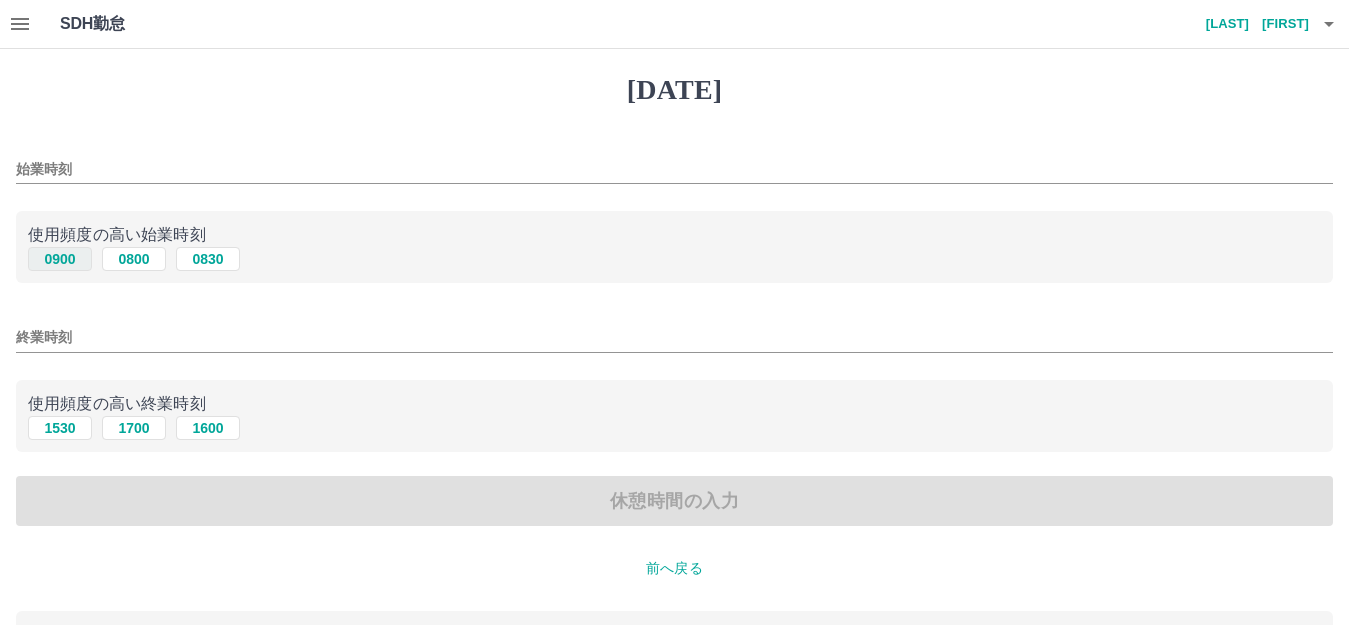 click on "0900" at bounding box center (60, 259) 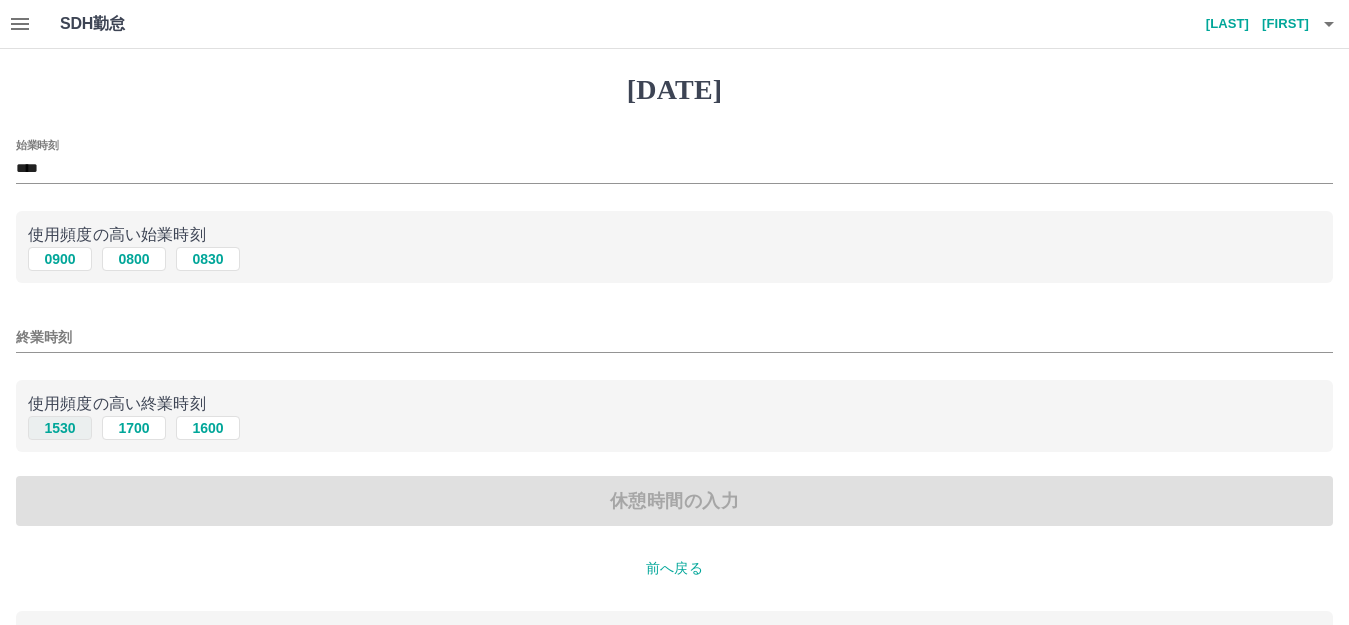 click on "1530" at bounding box center [60, 259] 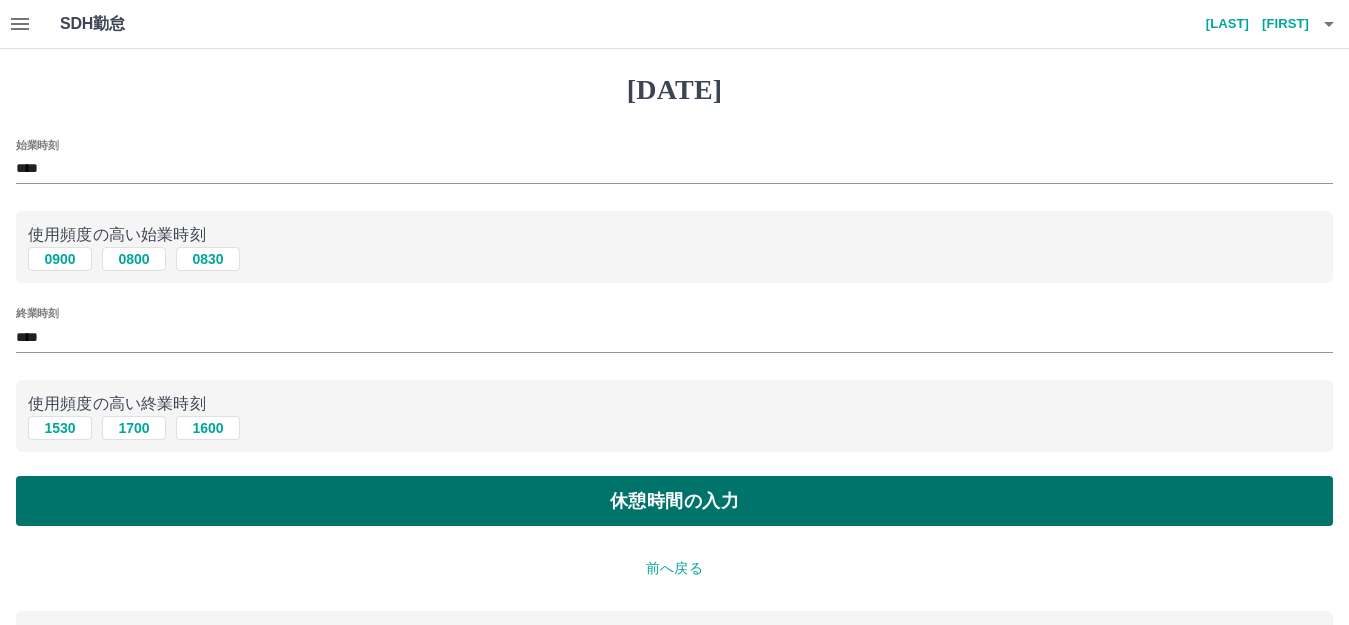 click on "休憩時間の入力" at bounding box center (674, 501) 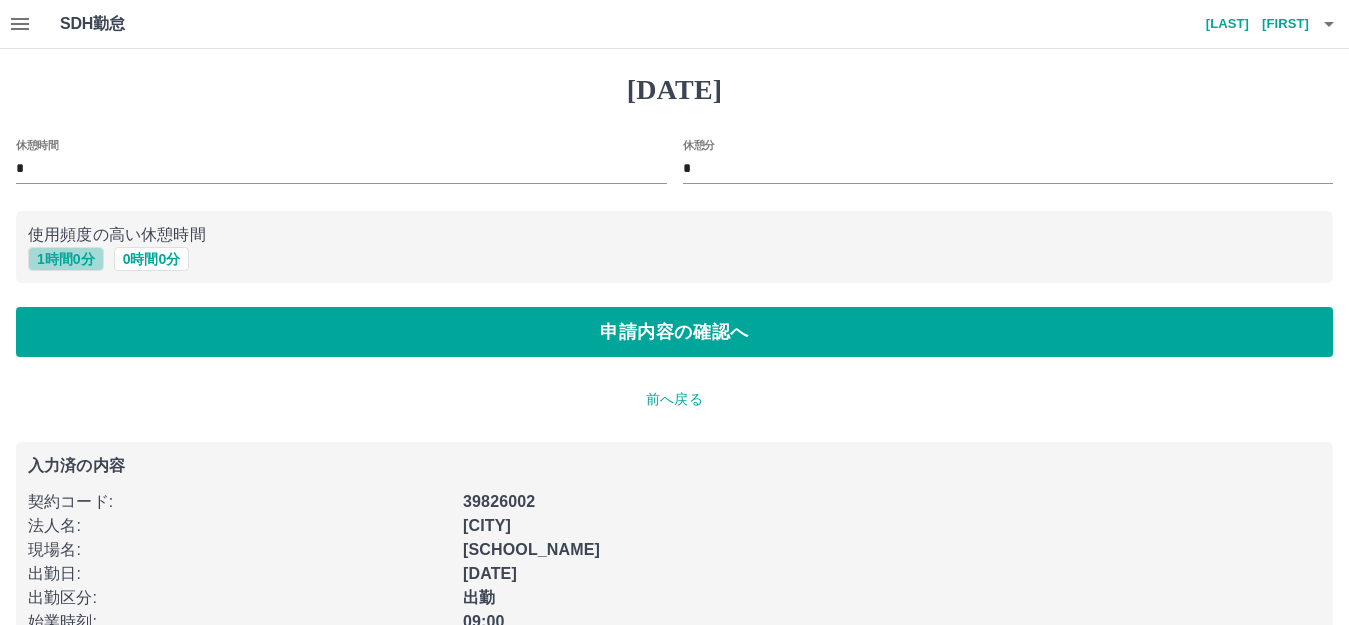 click on "1 時間 0 分" at bounding box center [66, 259] 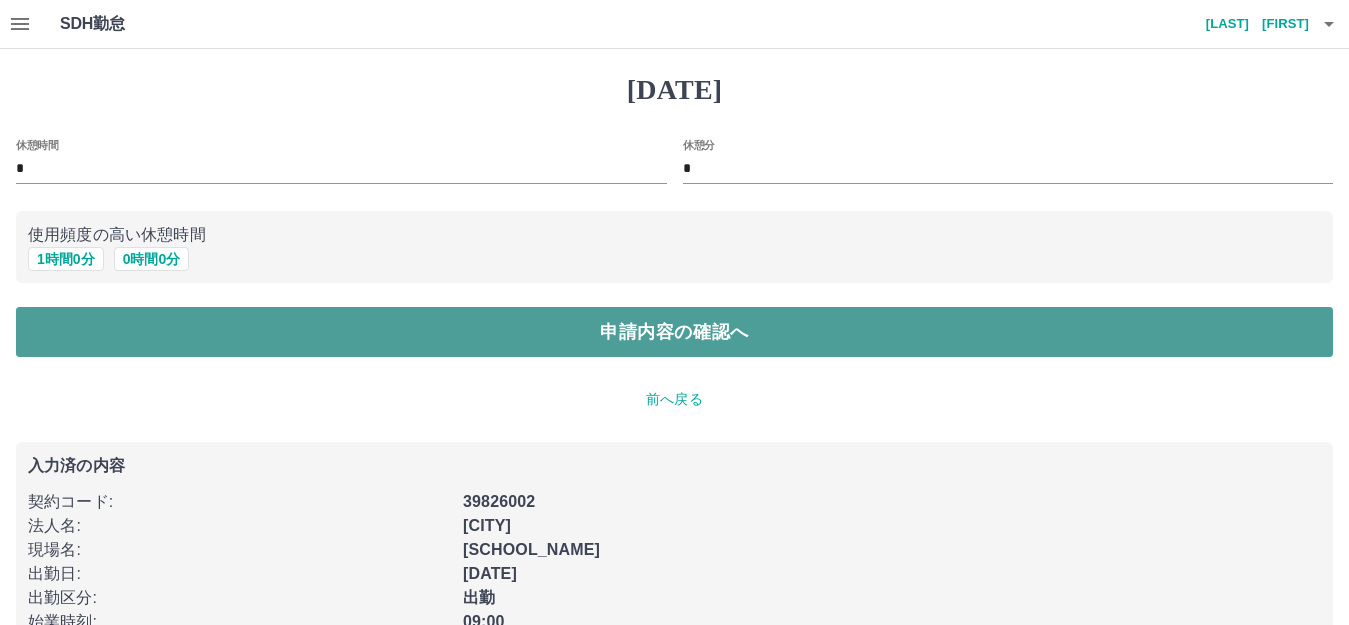 click on "申請内容の確認へ" at bounding box center [674, 332] 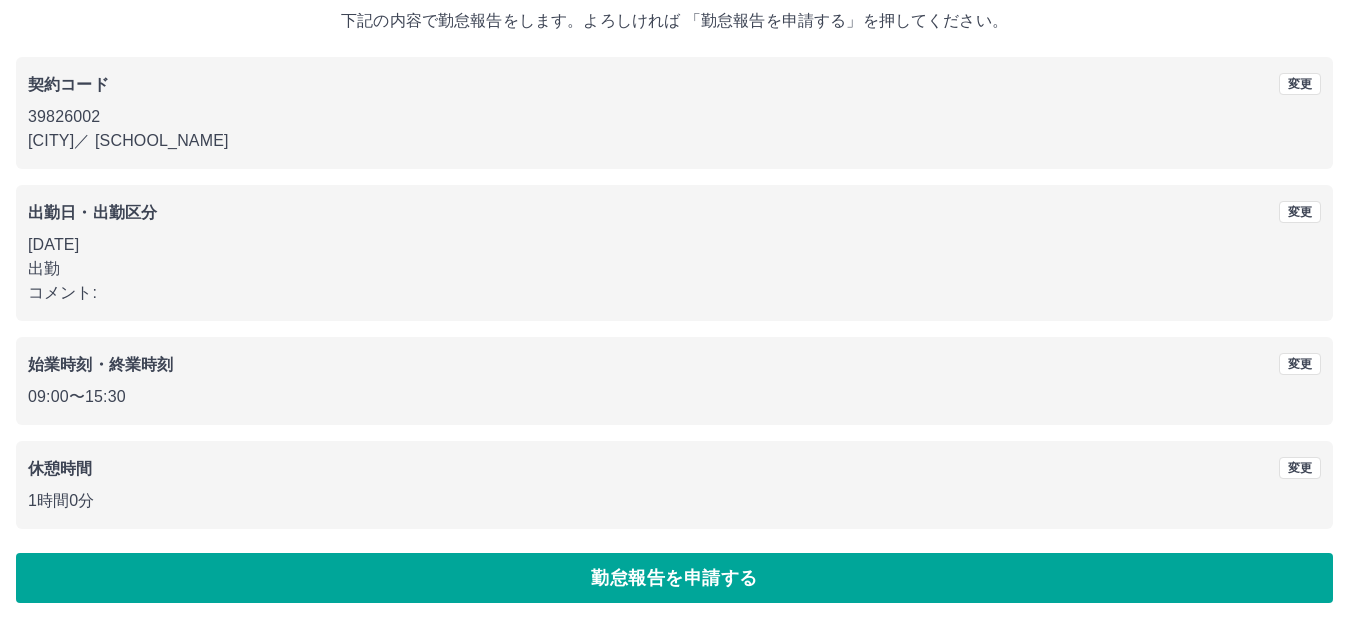 scroll, scrollTop: 124, scrollLeft: 0, axis: vertical 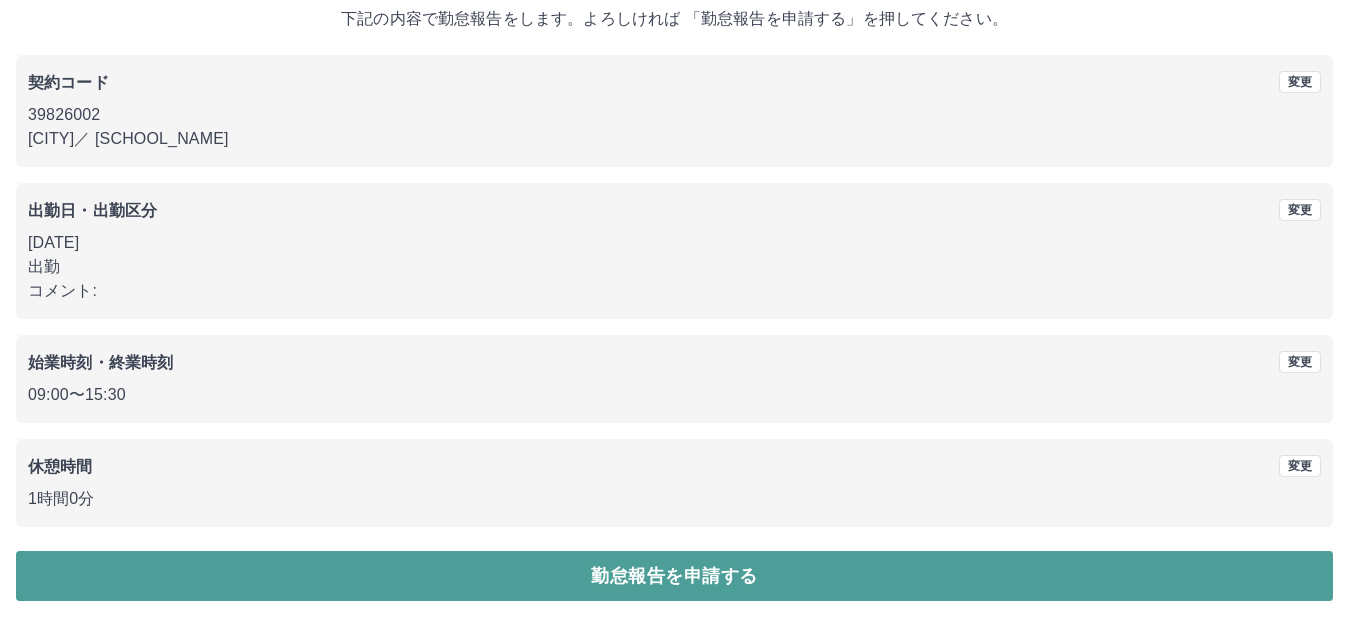 click on "勤怠報告を申請する" at bounding box center [674, 576] 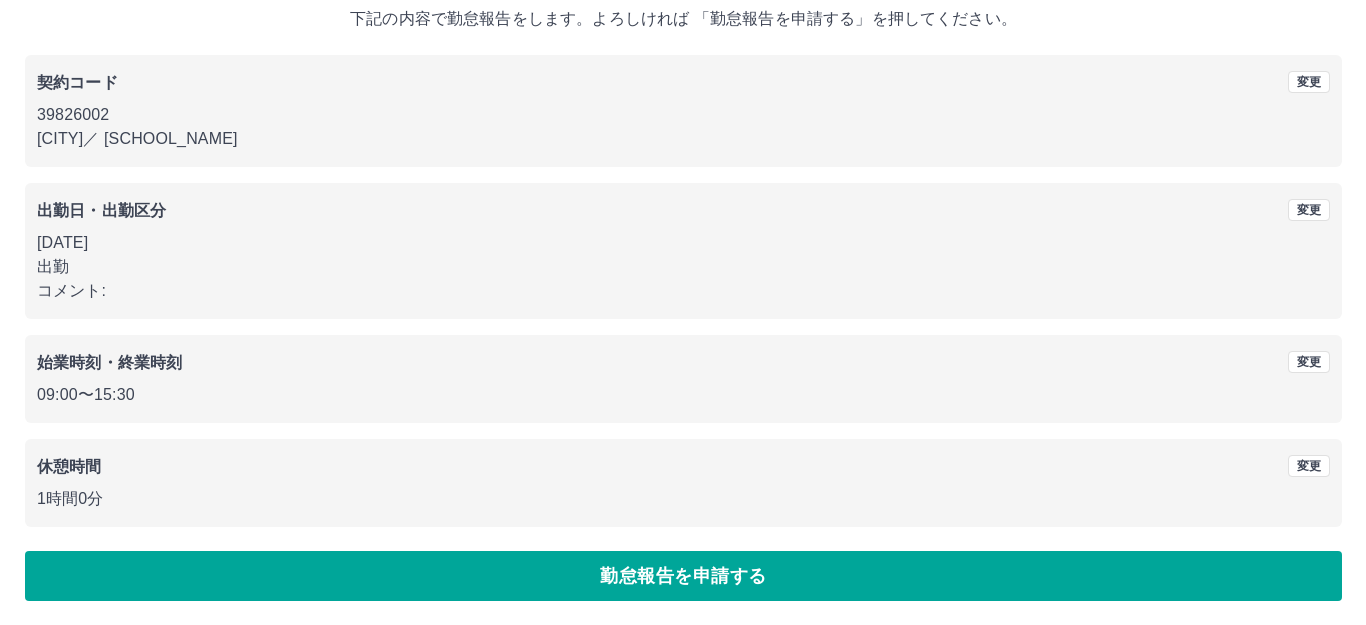 scroll, scrollTop: 0, scrollLeft: 0, axis: both 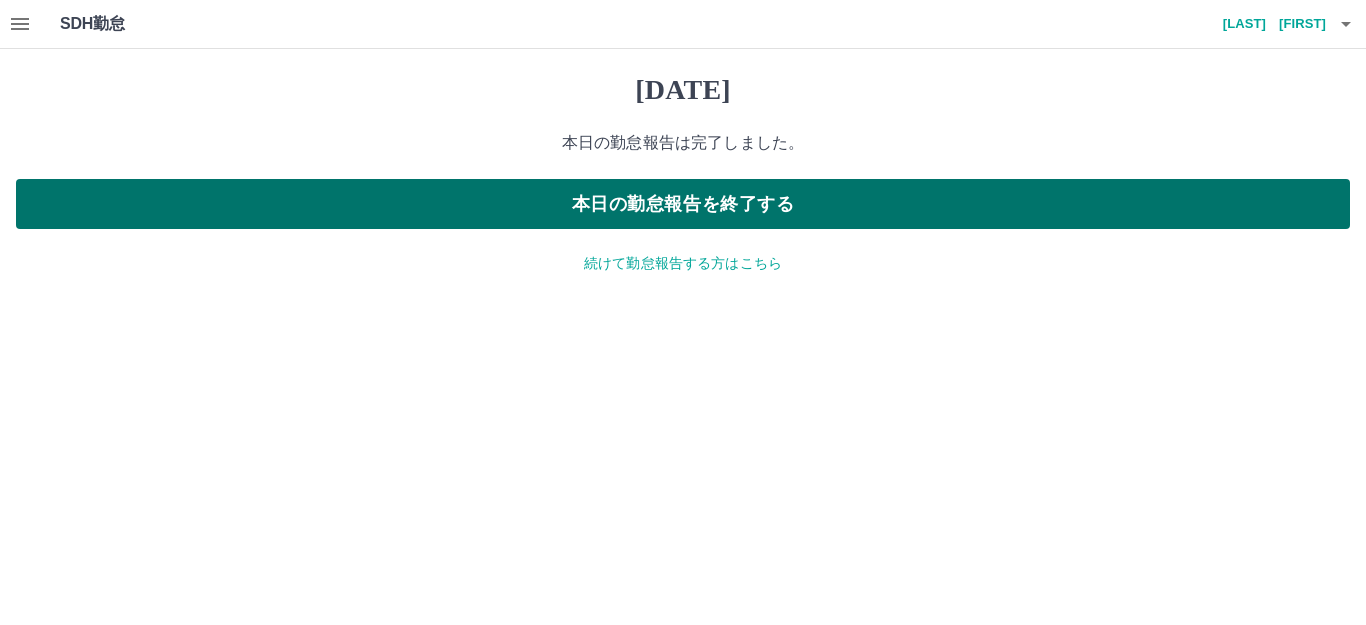 click on "本日の勤怠報告を終了する" at bounding box center [683, 204] 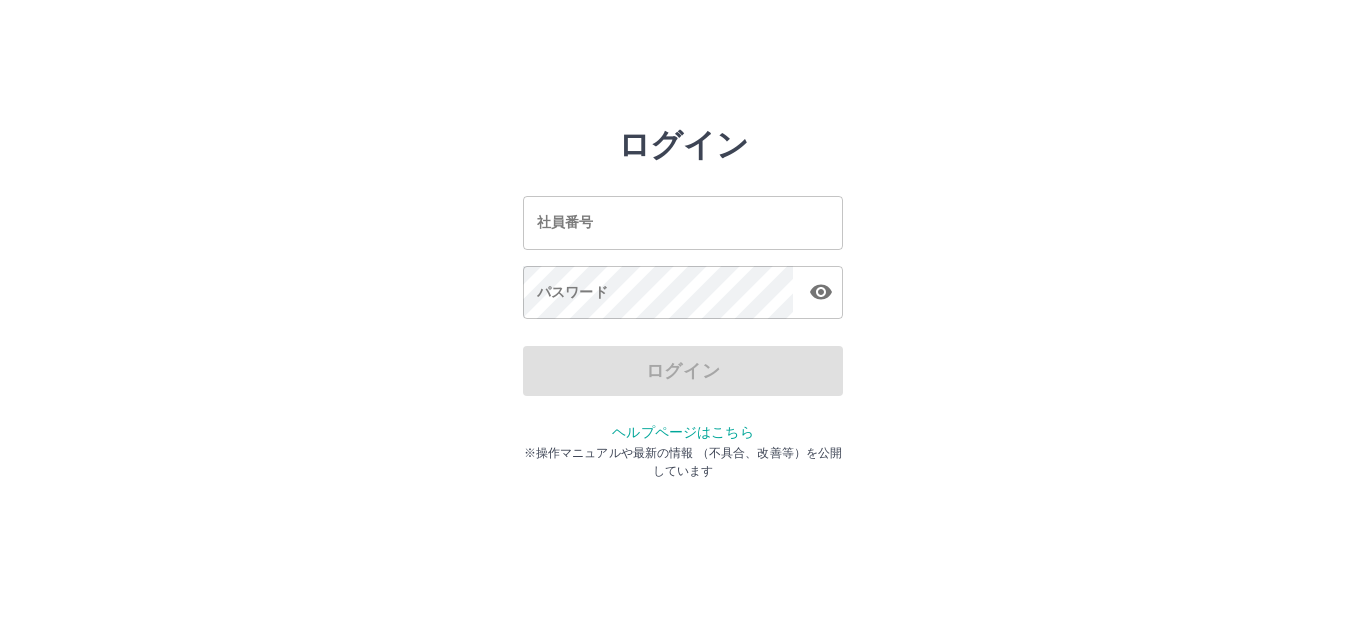 scroll, scrollTop: 0, scrollLeft: 0, axis: both 